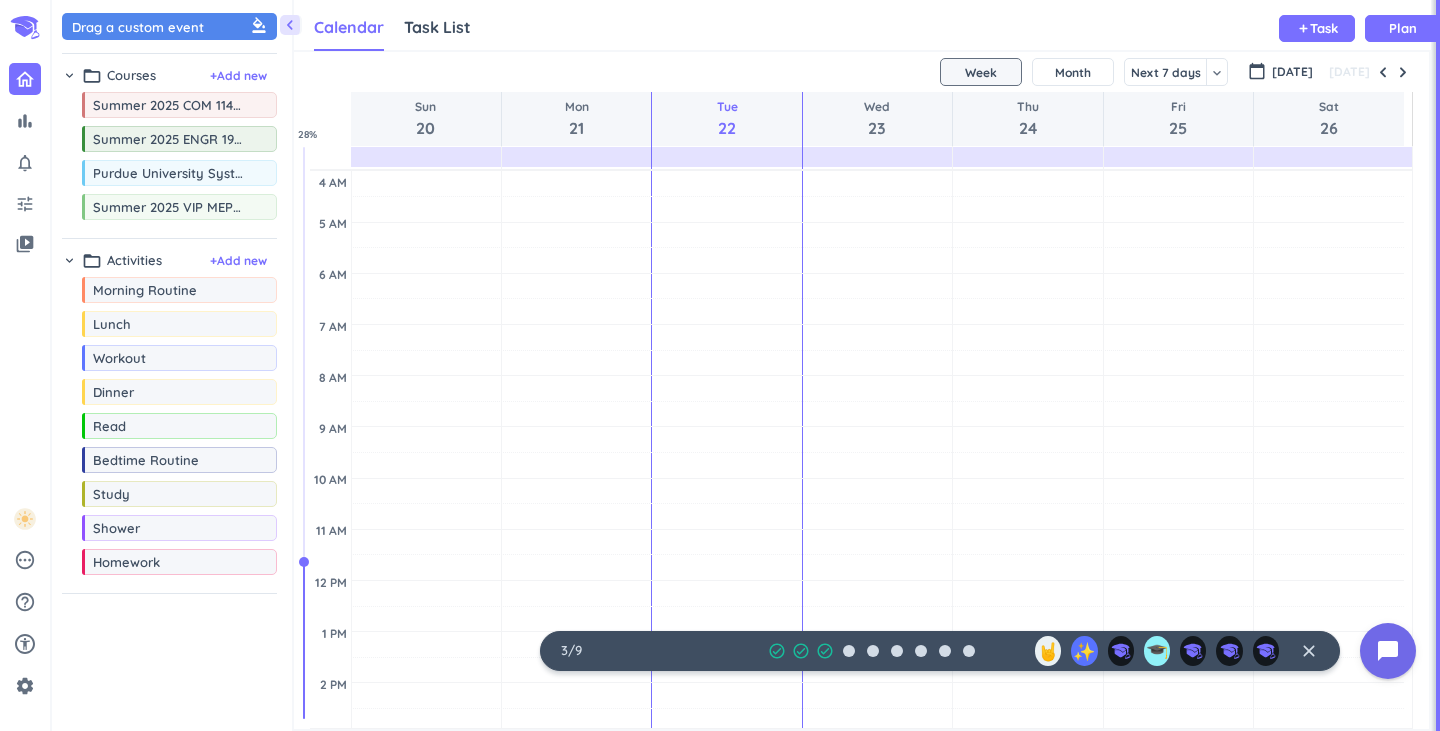 scroll, scrollTop: 0, scrollLeft: 0, axis: both 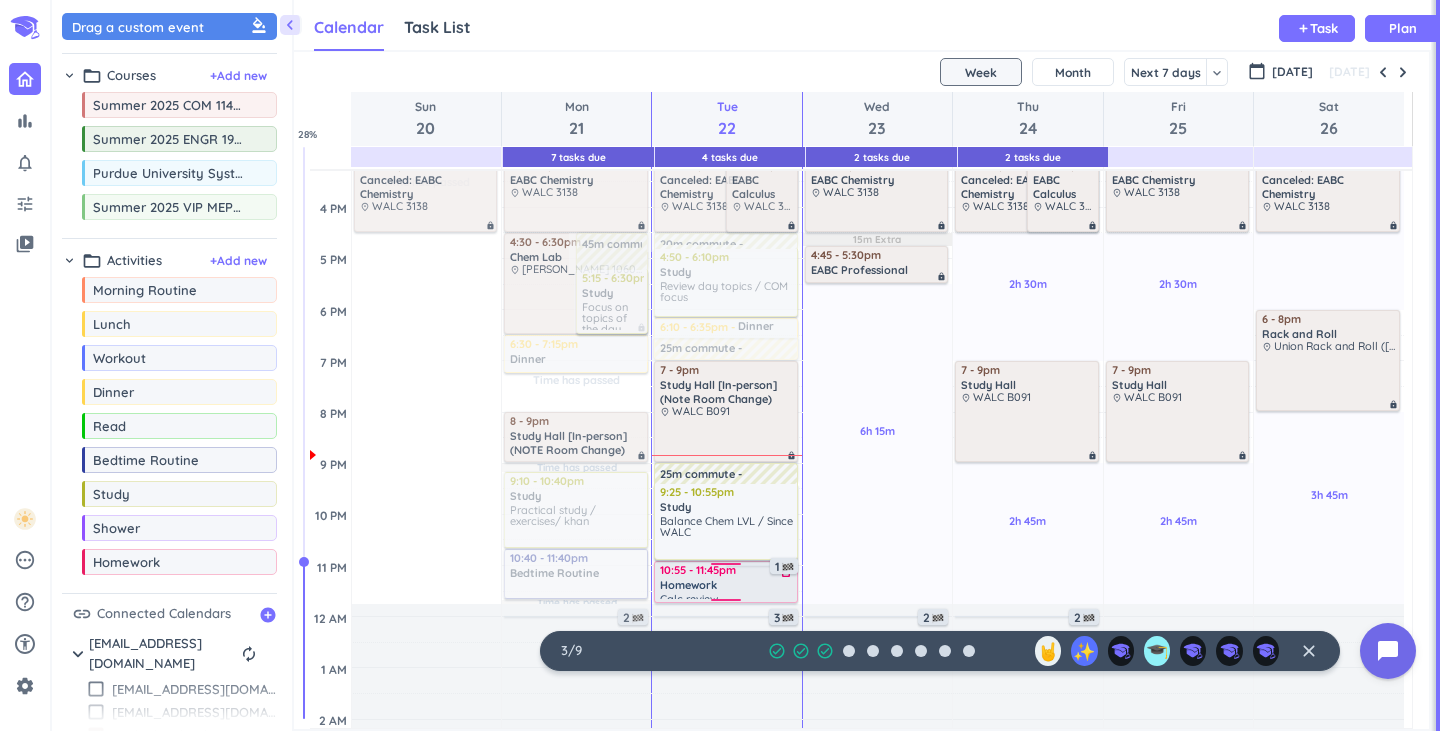 click on "Homework" at bounding box center [727, 585] 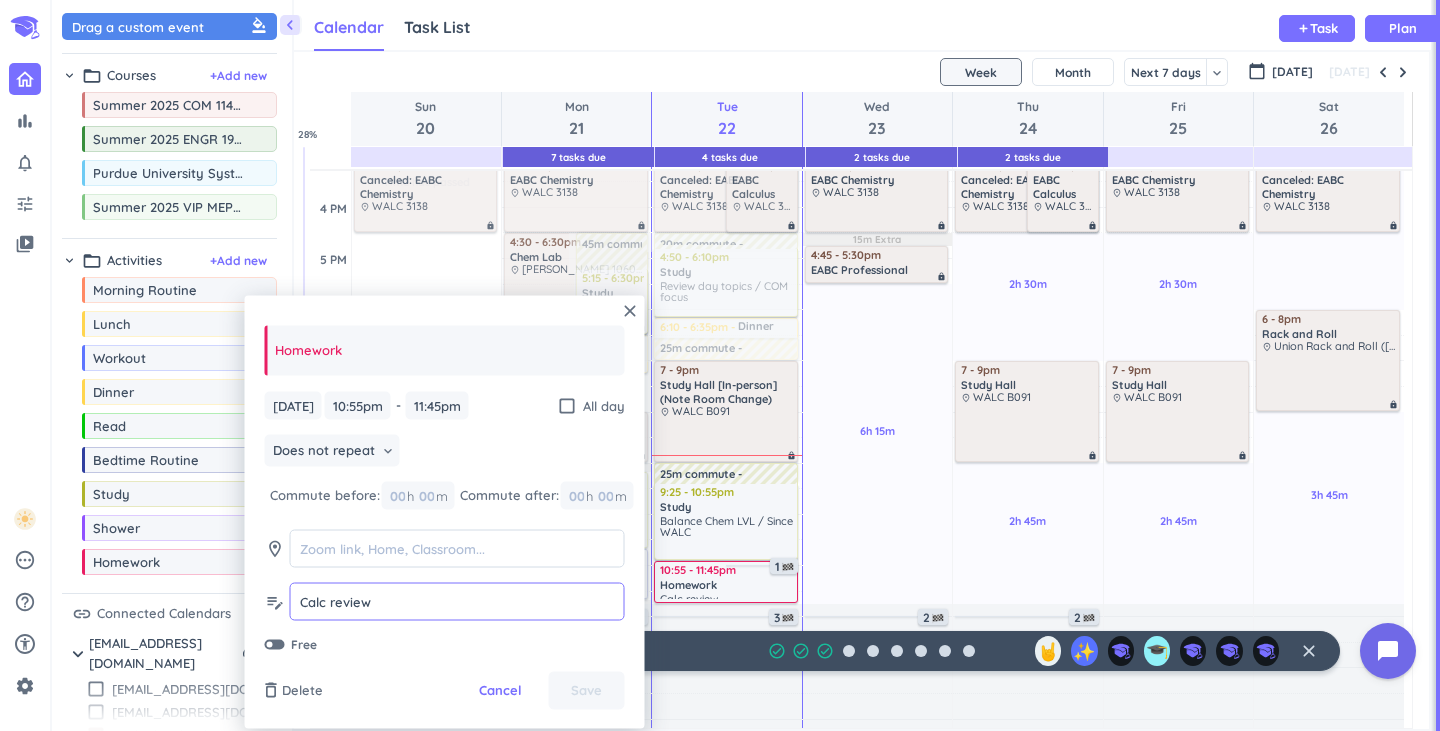 click on "Calc review" at bounding box center (457, 601) 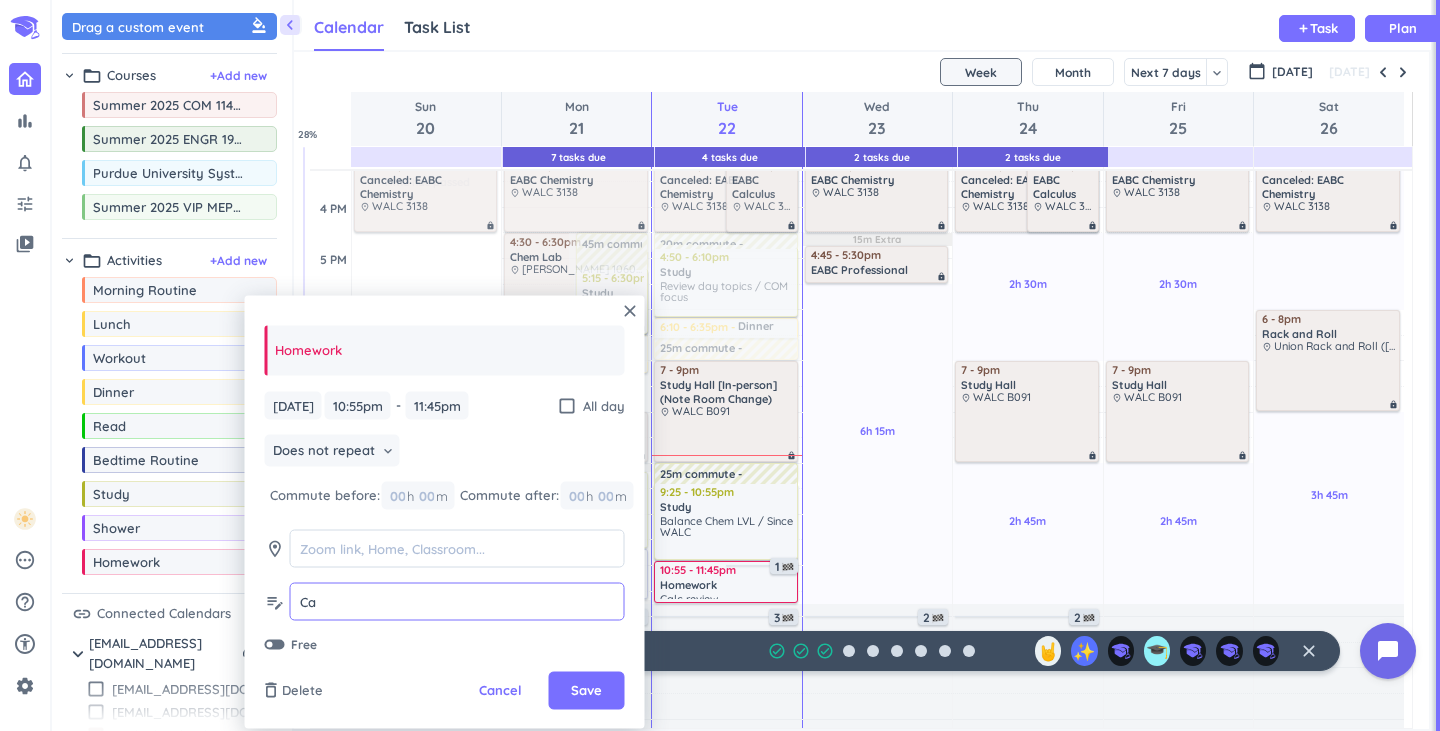 type on "C" 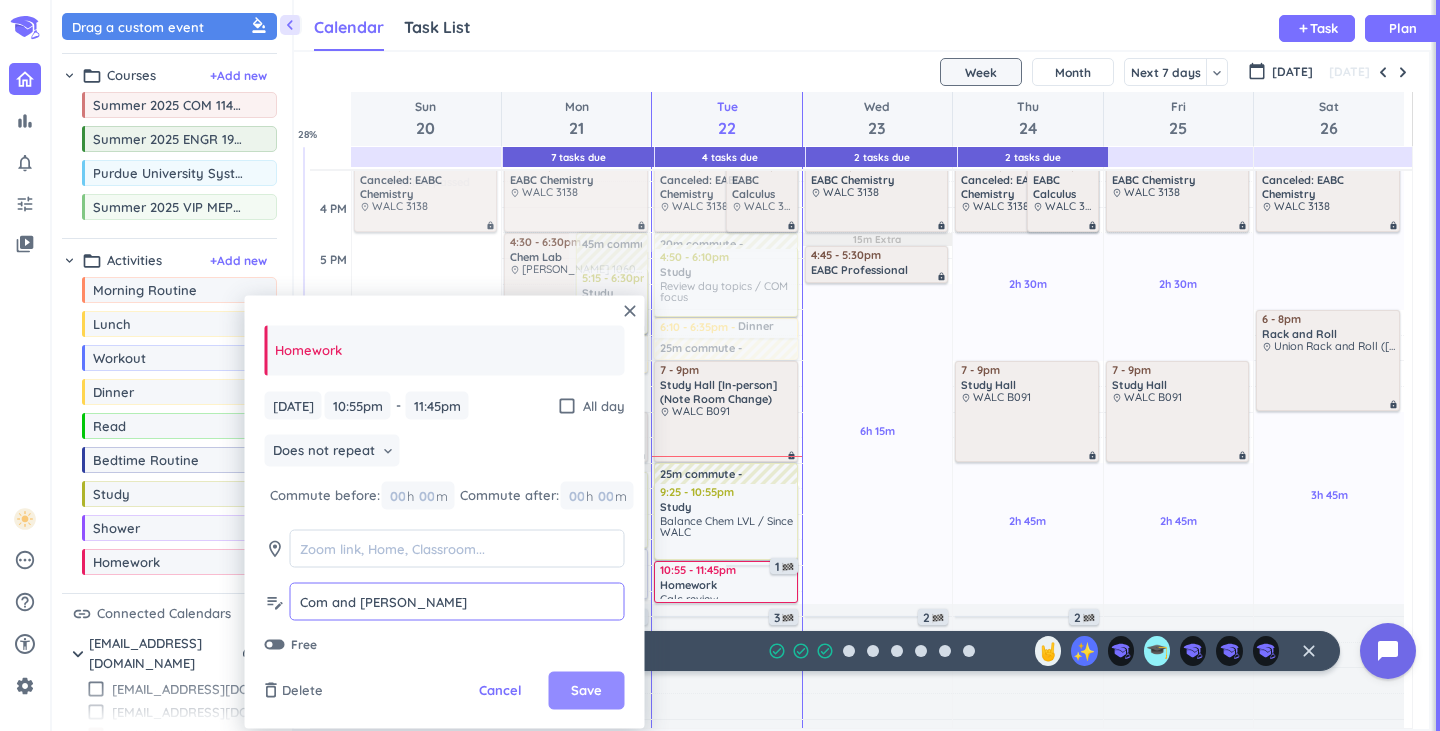 type on "Com and [PERSON_NAME]" 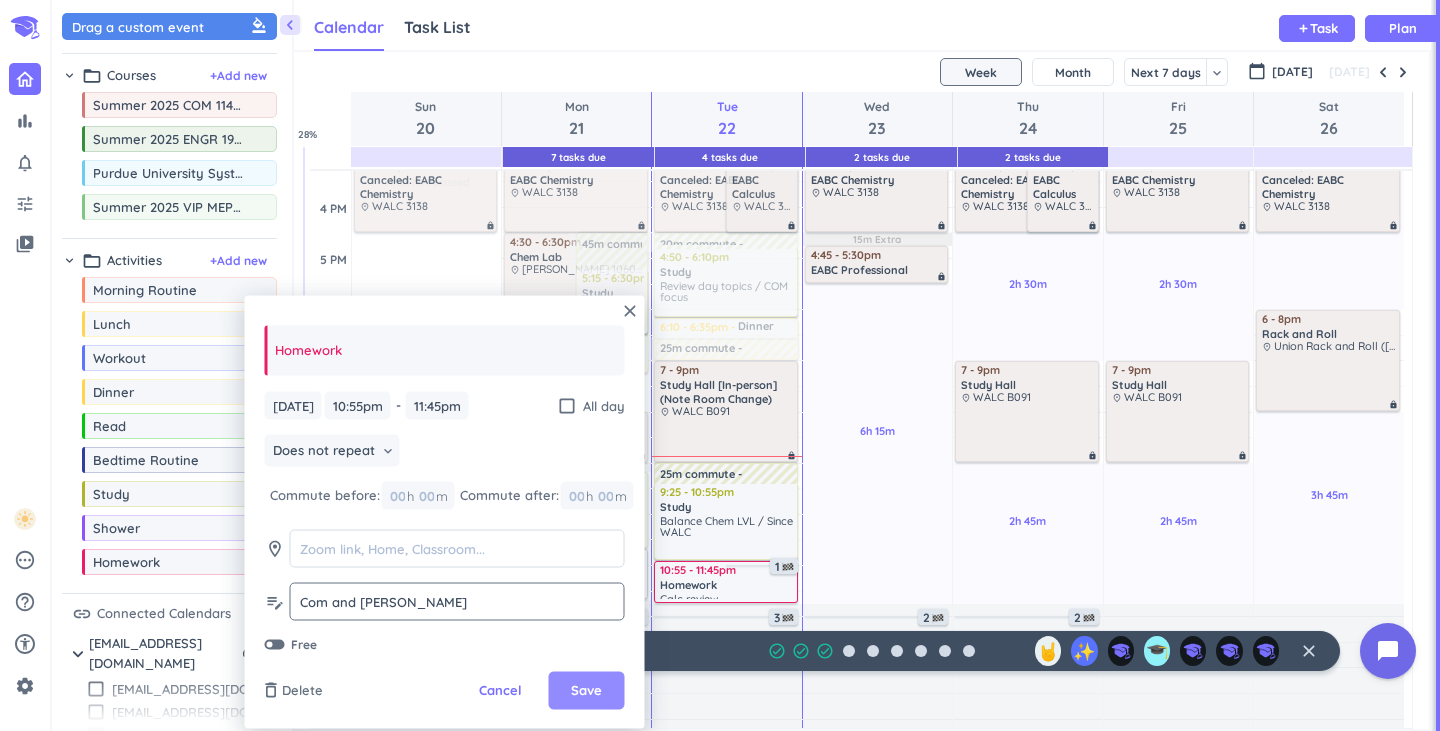 click on "Save" at bounding box center [587, 691] 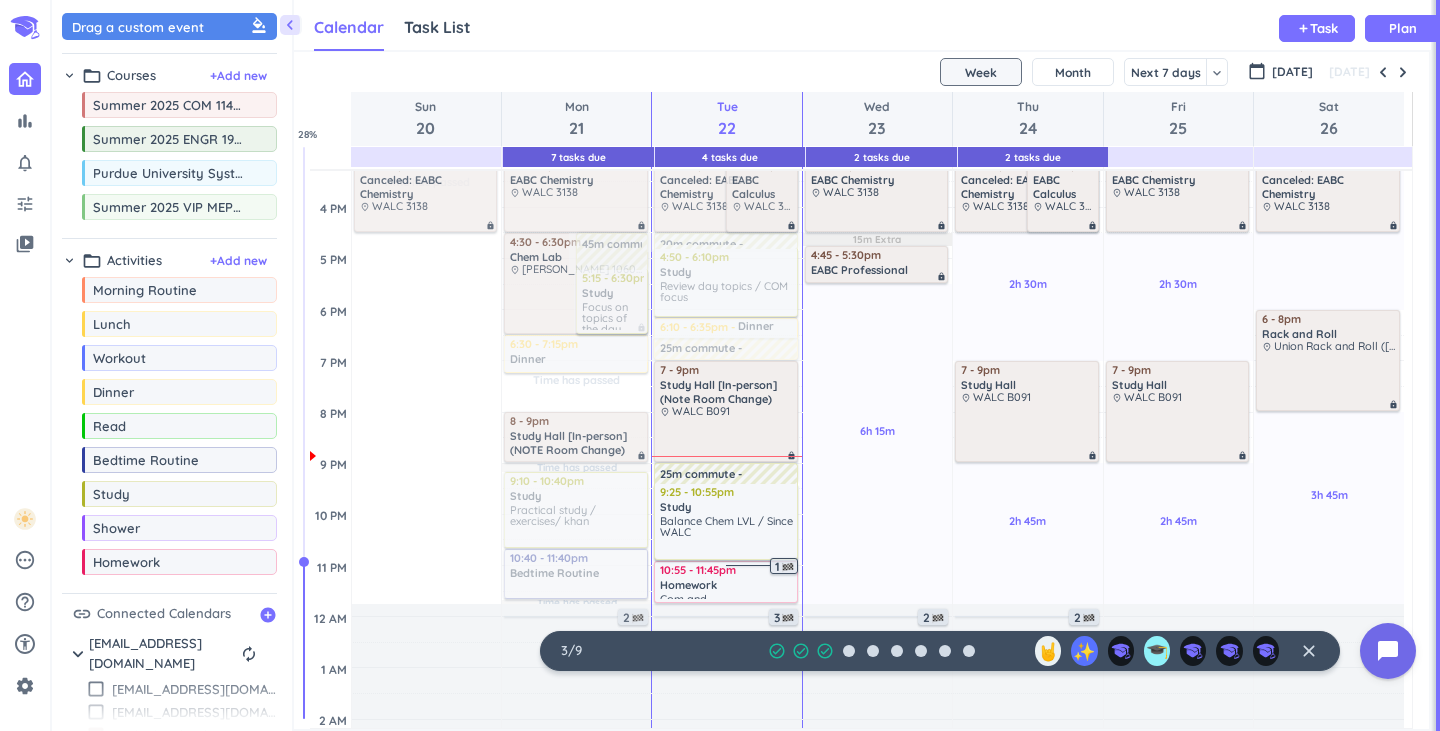 click at bounding box center (788, 567) 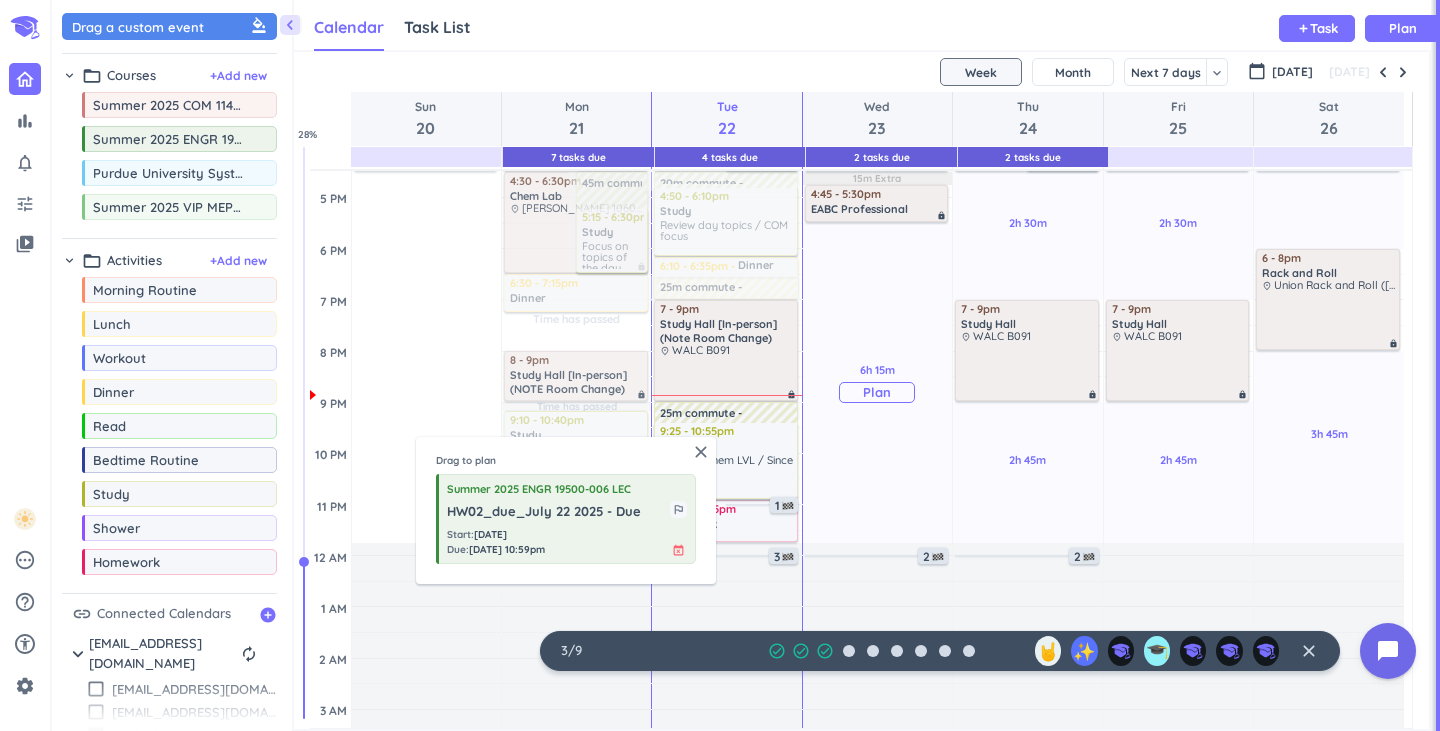 scroll, scrollTop: 640, scrollLeft: 0, axis: vertical 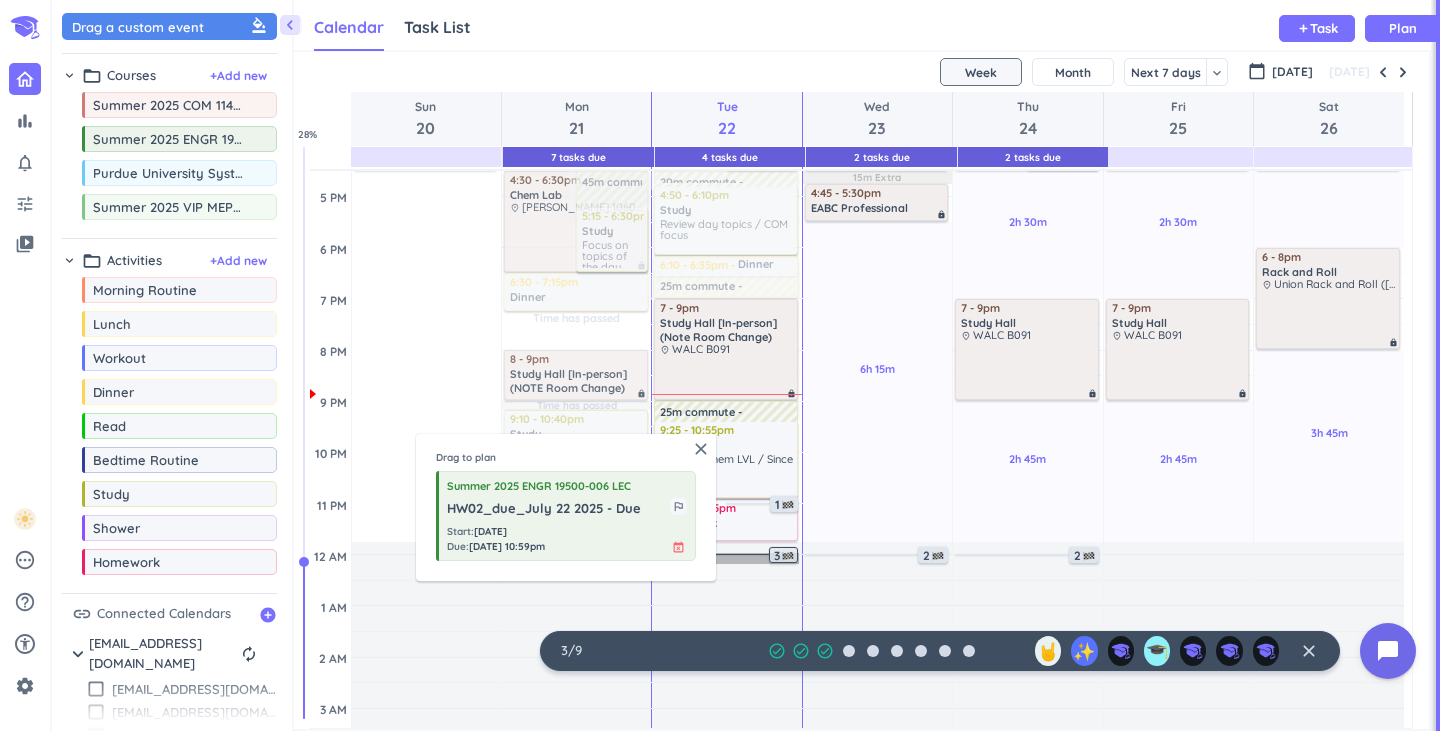 click on "3" at bounding box center (726, 558) 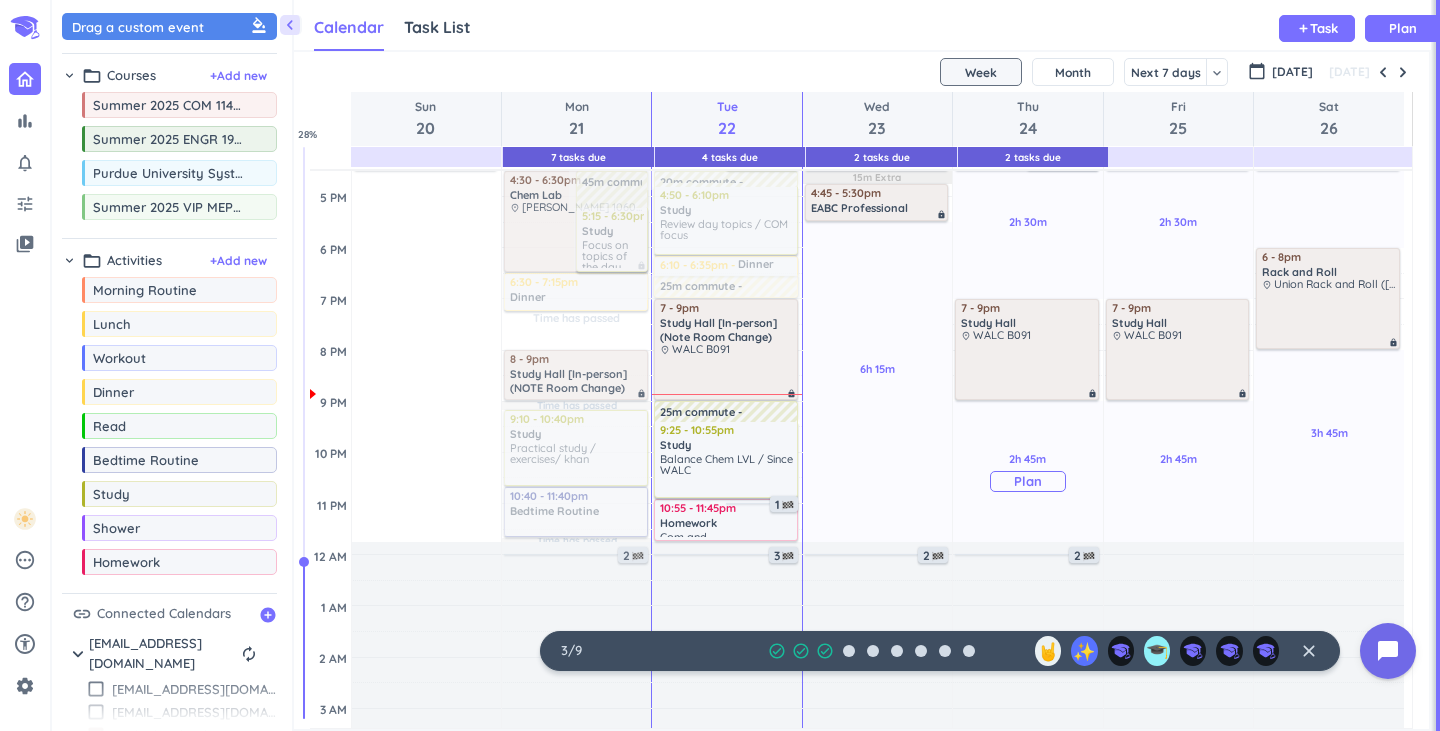 click on "2h 45m Past due Plan" at bounding box center (1027, 471) 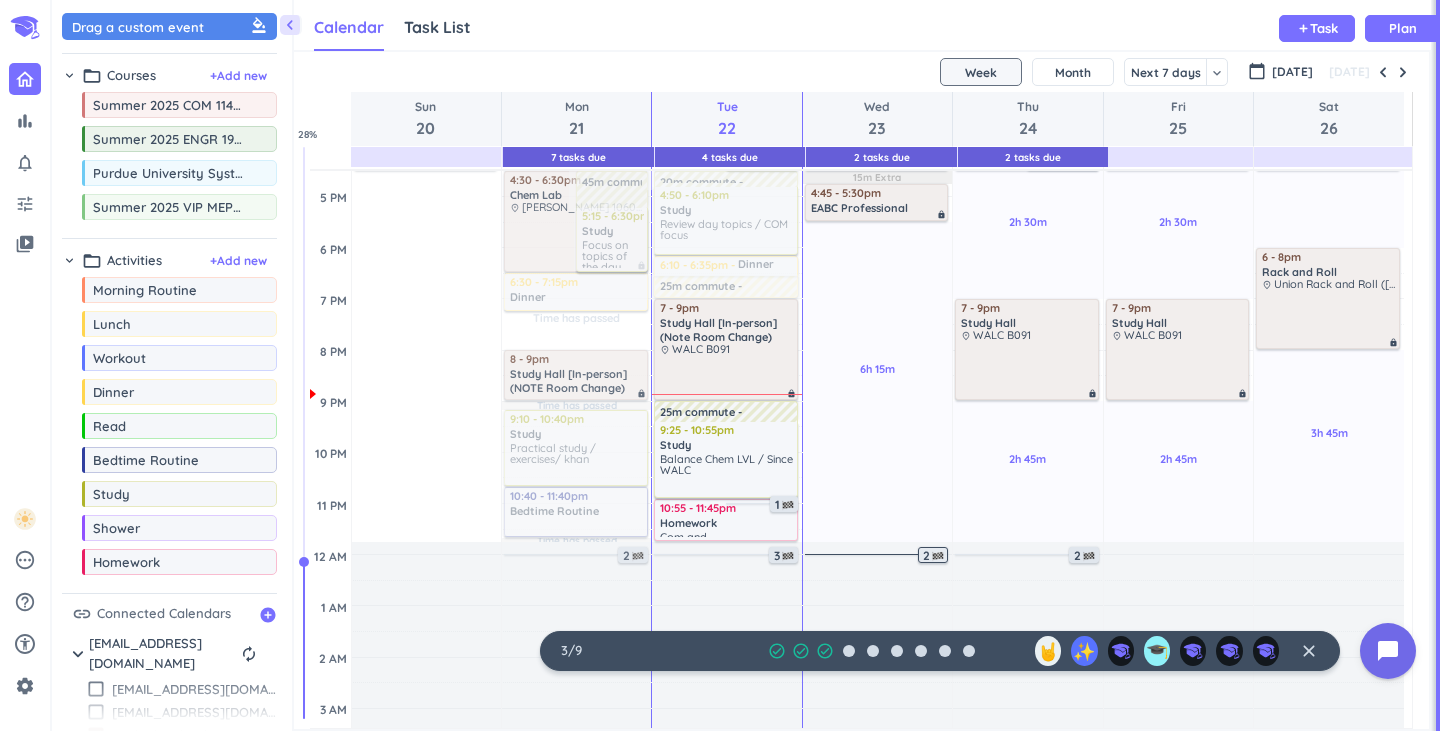 click on "2" at bounding box center [933, 555] 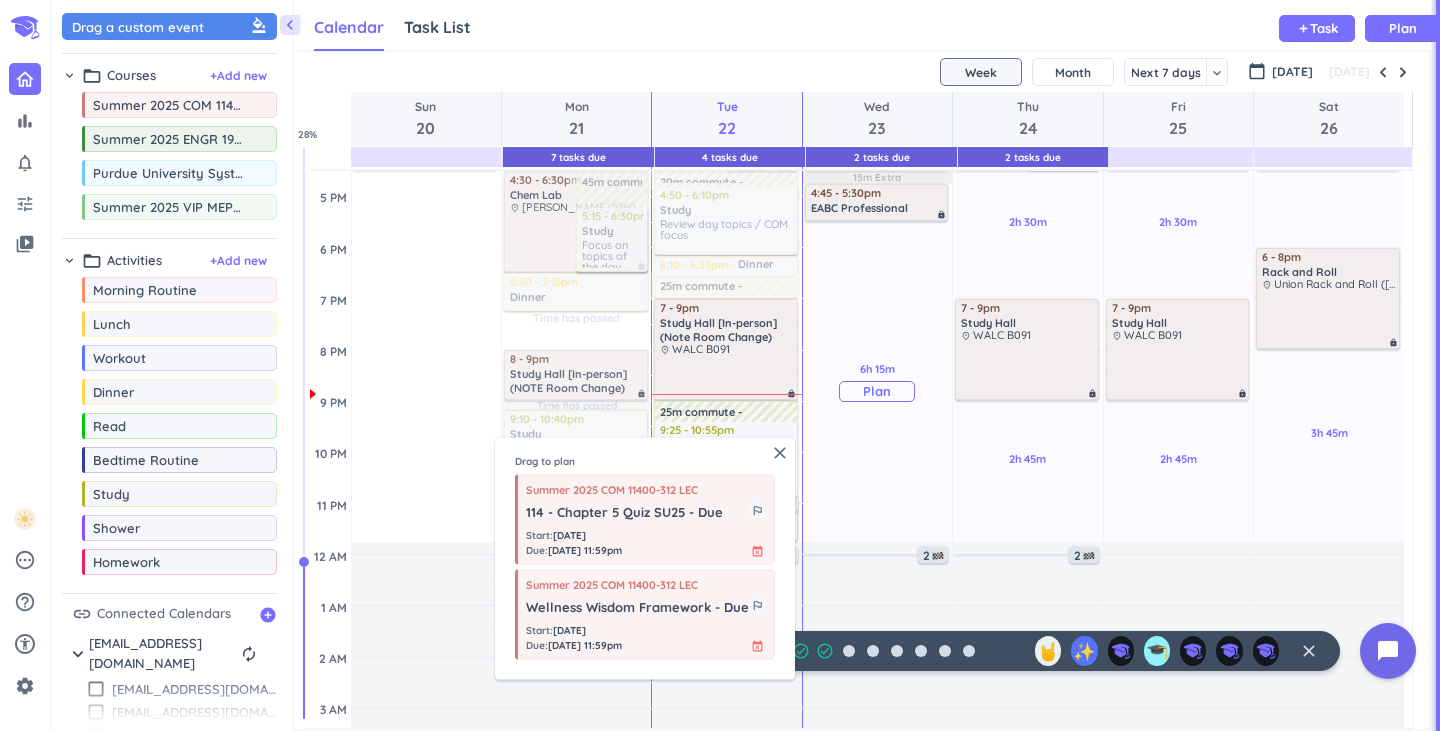 click on "6h 15m Past due Plan" at bounding box center [877, 382] 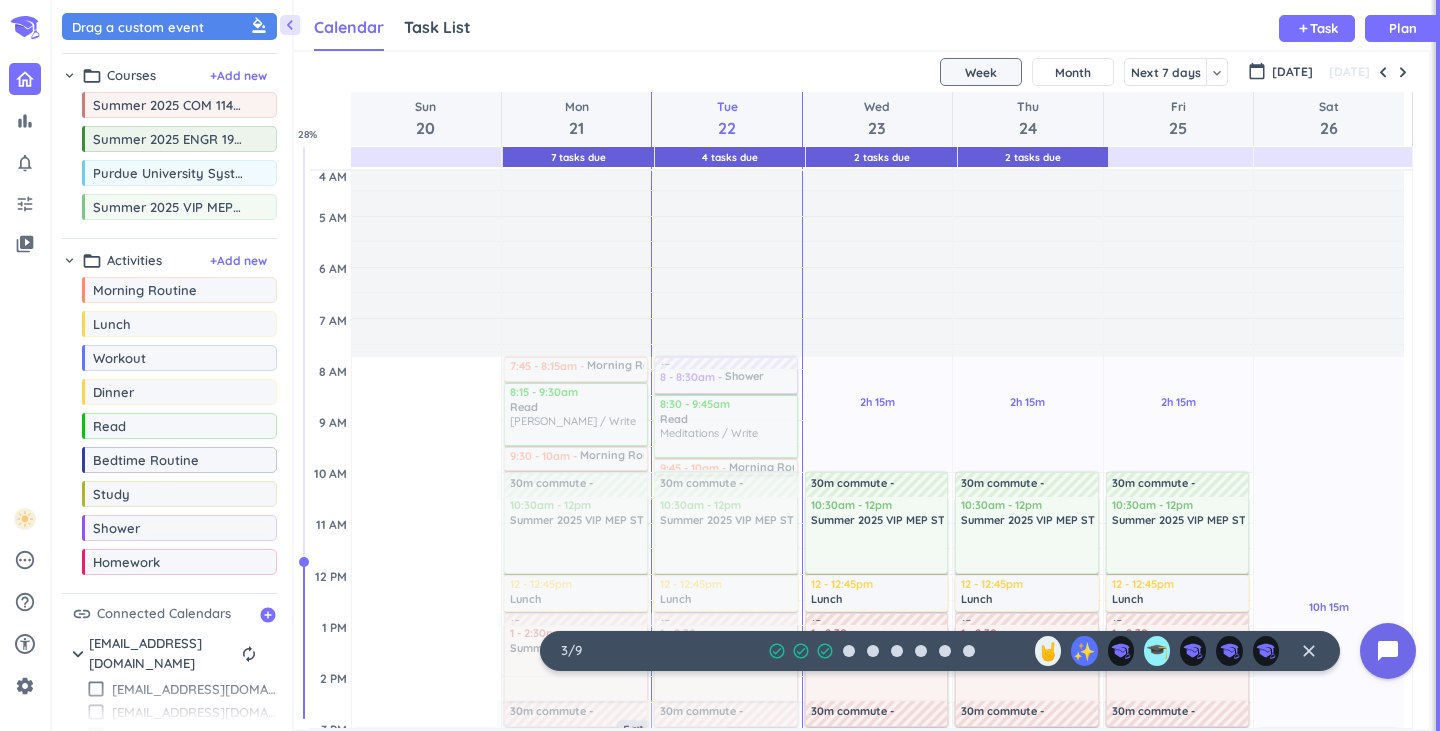 scroll, scrollTop: 26, scrollLeft: 0, axis: vertical 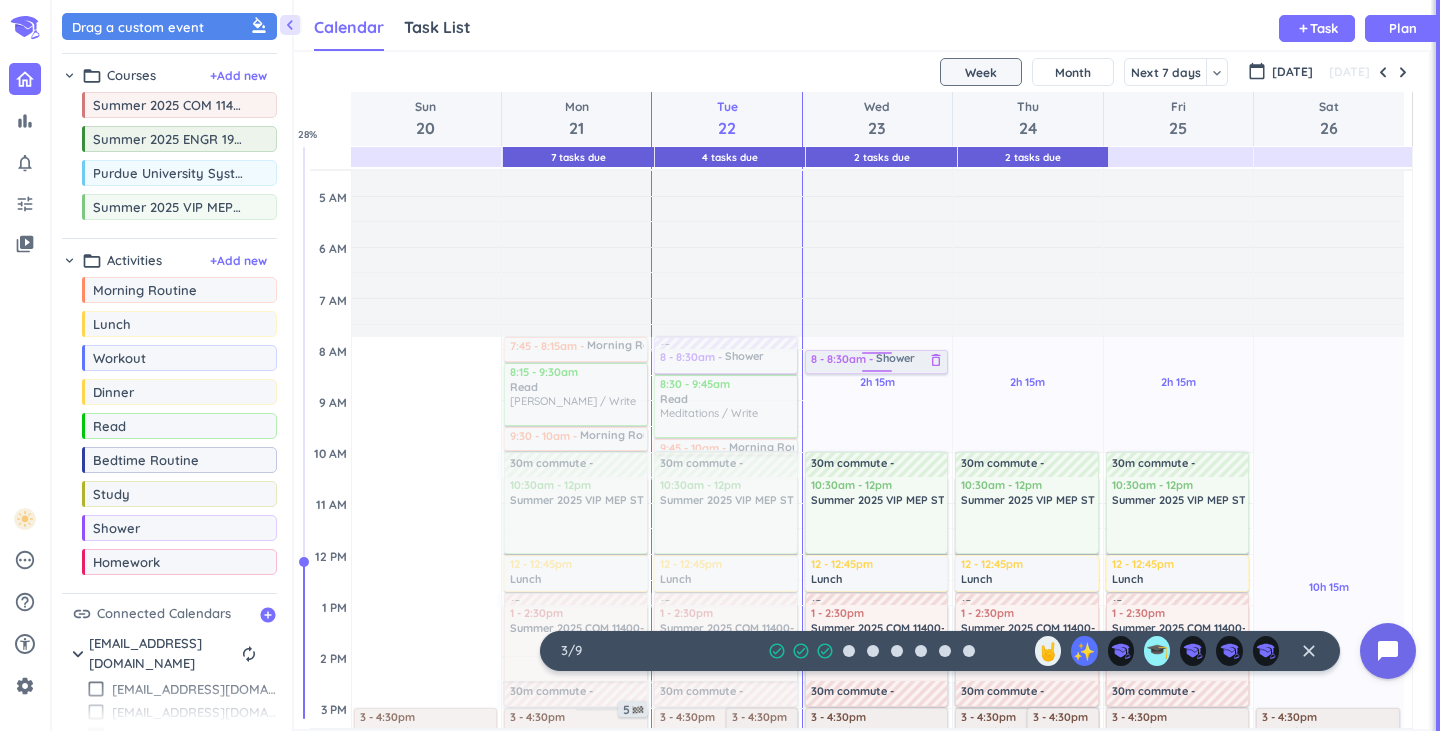 drag, startPoint x: 145, startPoint y: 541, endPoint x: 890, endPoint y: 350, distance: 769.0943 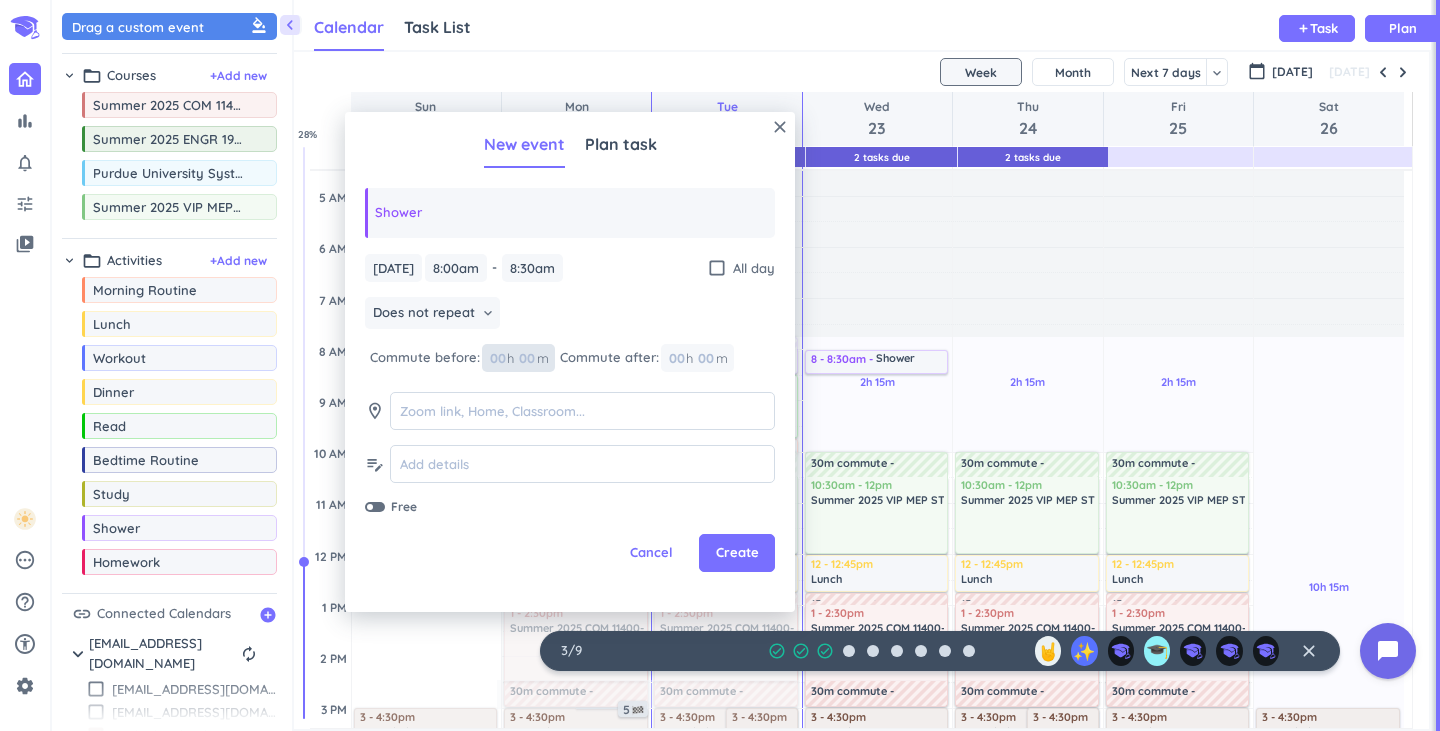click on "00" at bounding box center (533, 358) 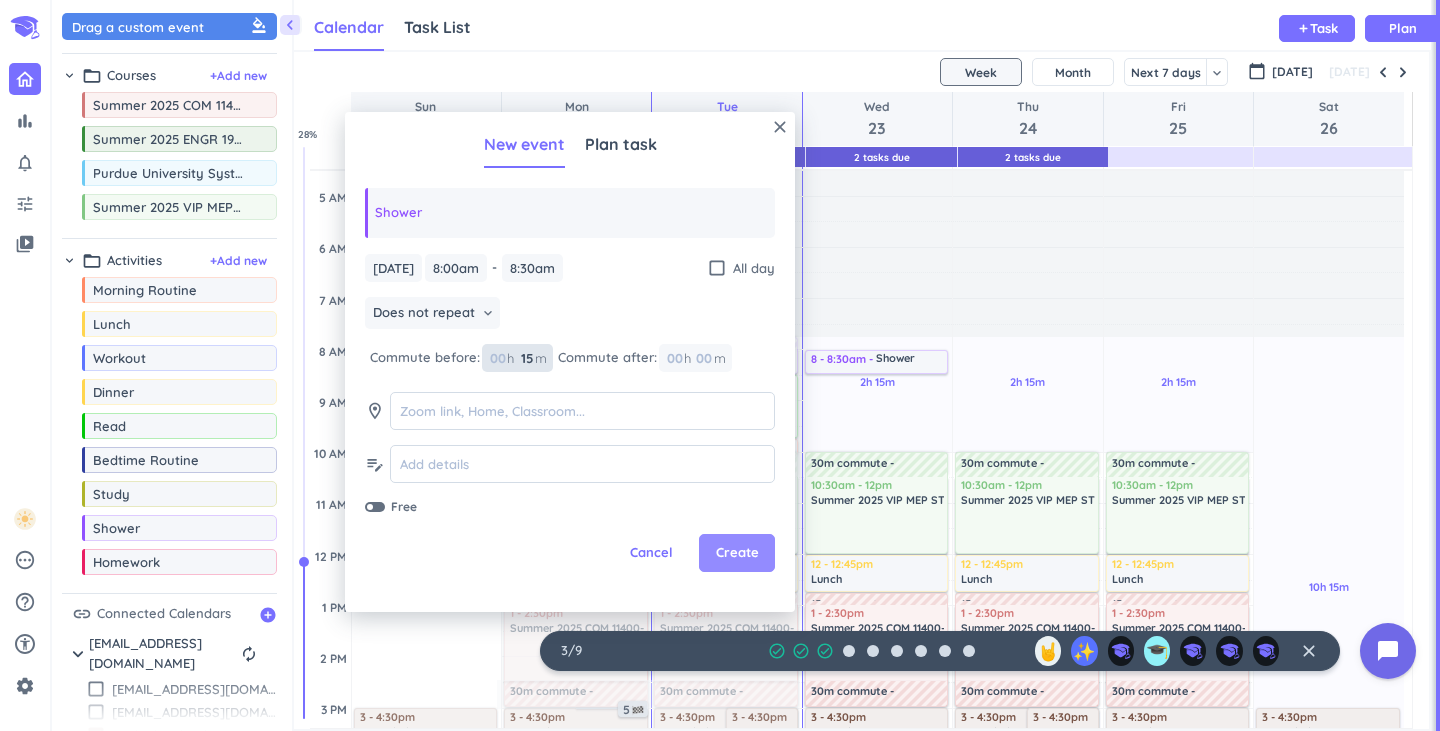 type on "15" 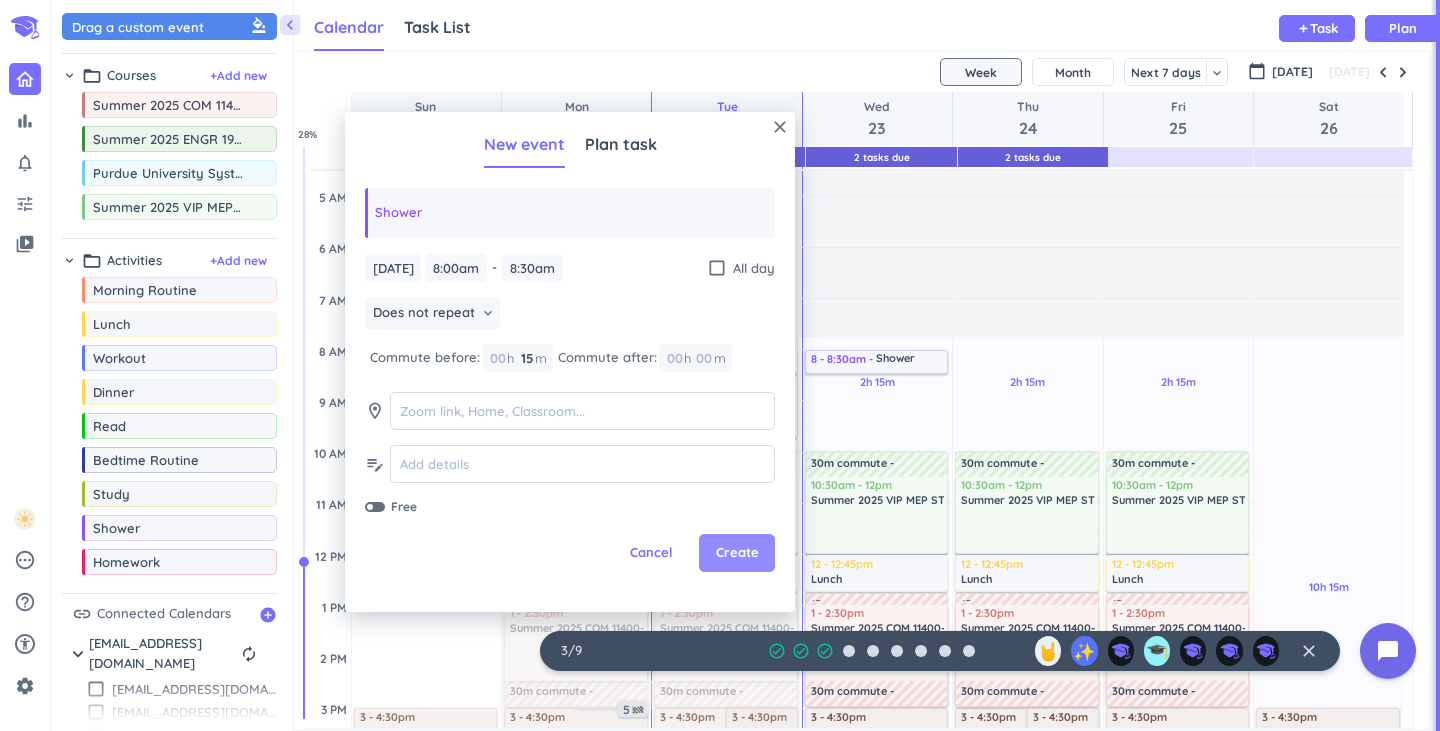 click on "Create" at bounding box center (737, 553) 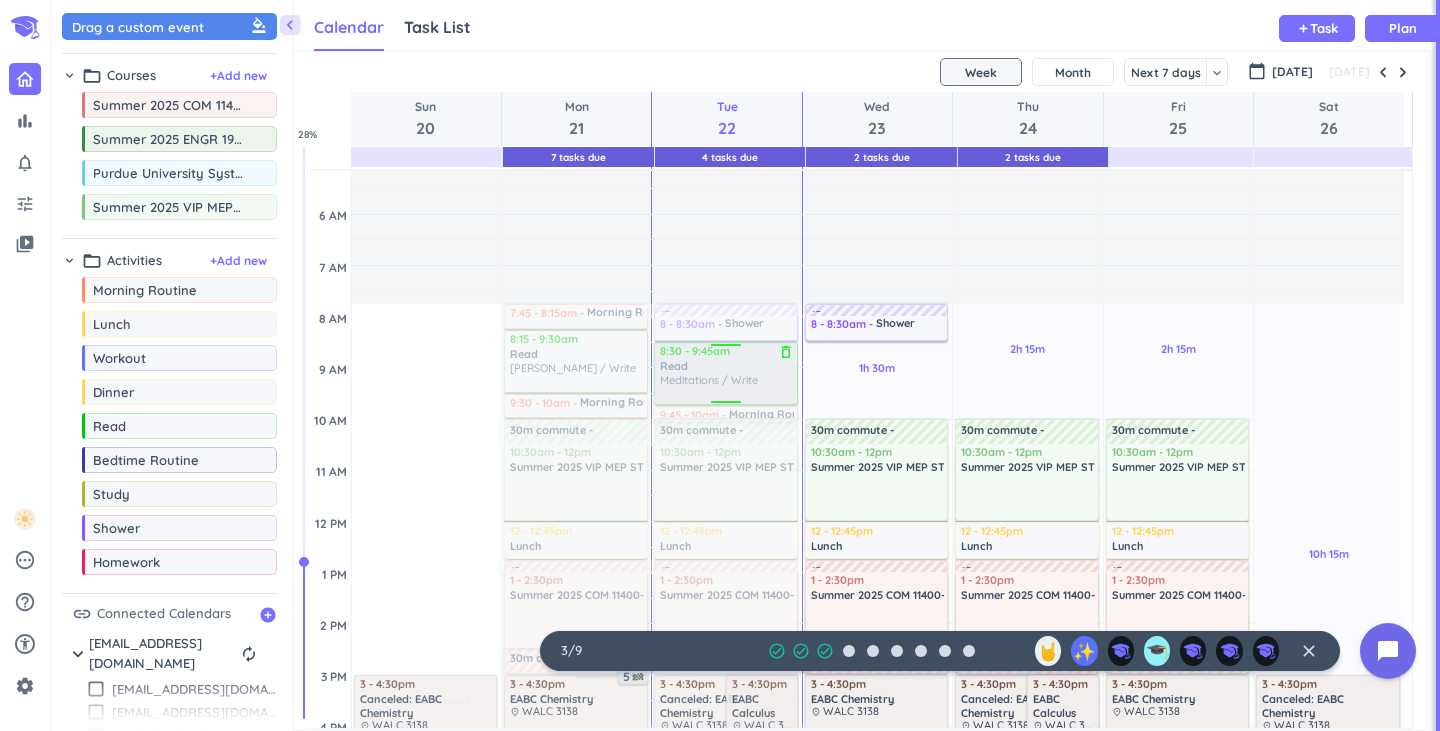 scroll, scrollTop: 60, scrollLeft: 0, axis: vertical 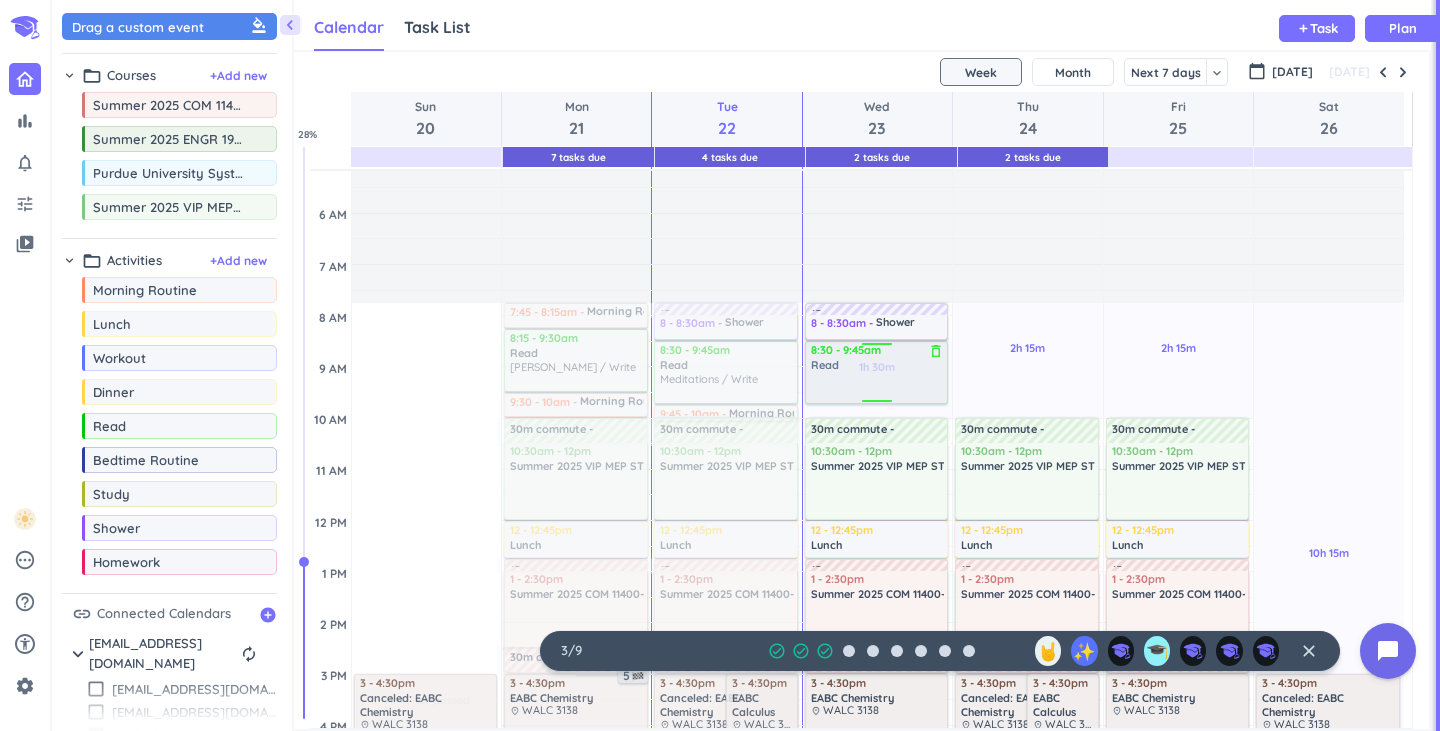 drag, startPoint x: 123, startPoint y: 430, endPoint x: 882, endPoint y: 343, distance: 763.9699 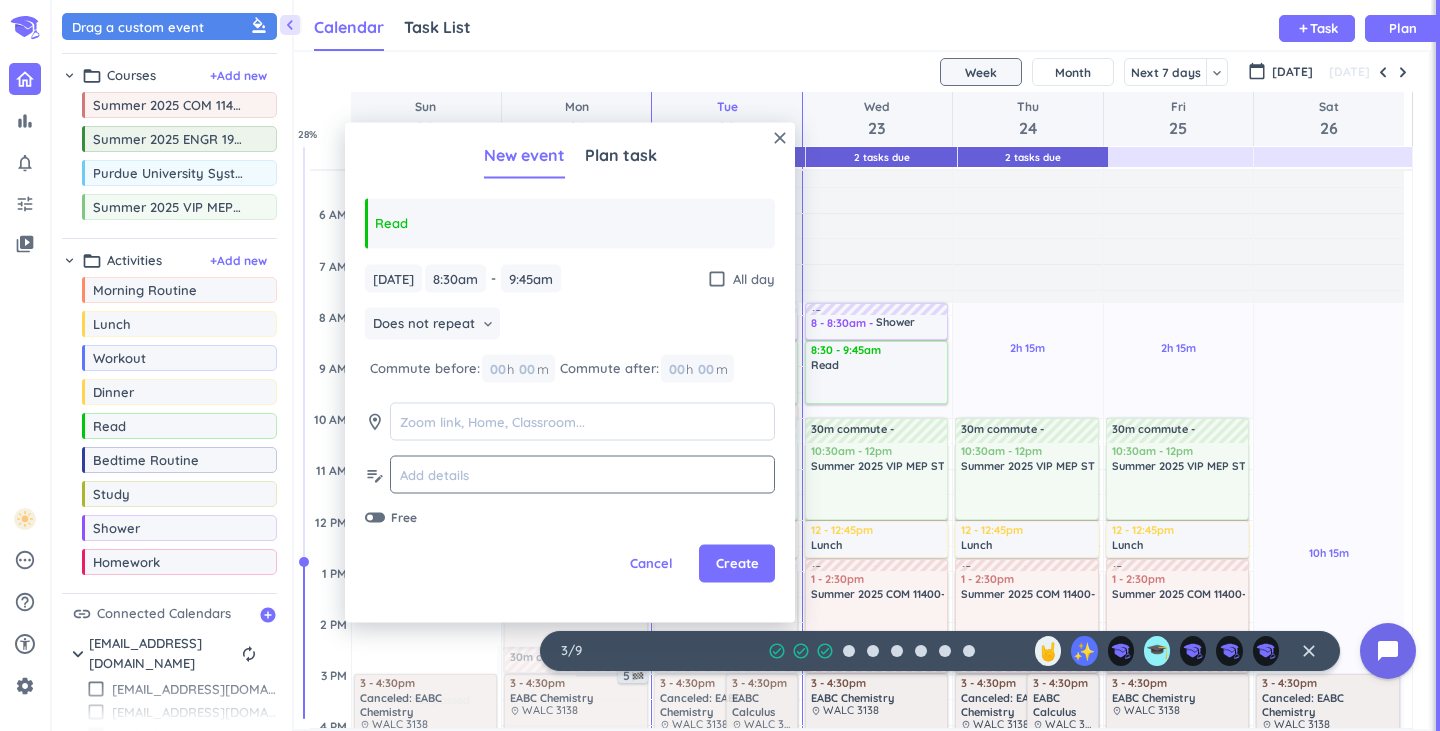 click 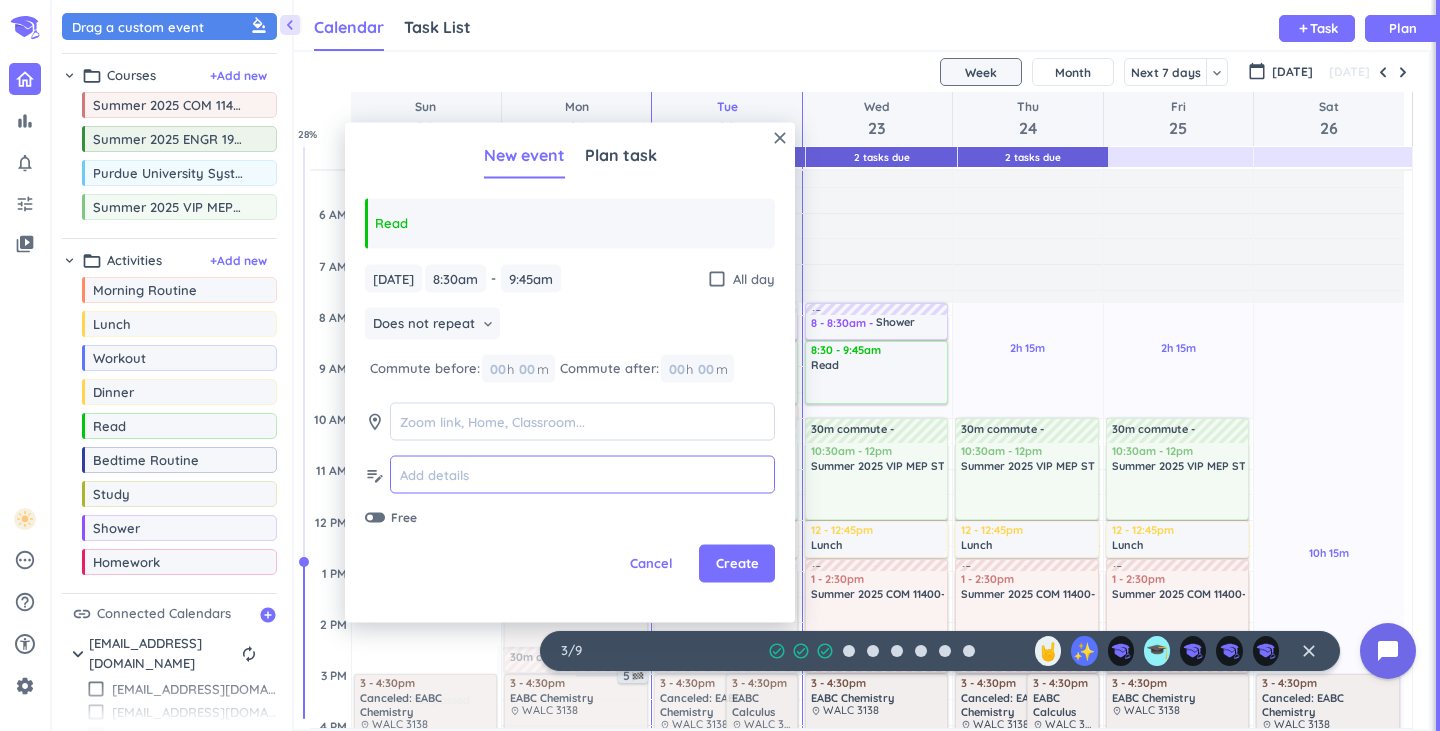 click at bounding box center (582, 474) 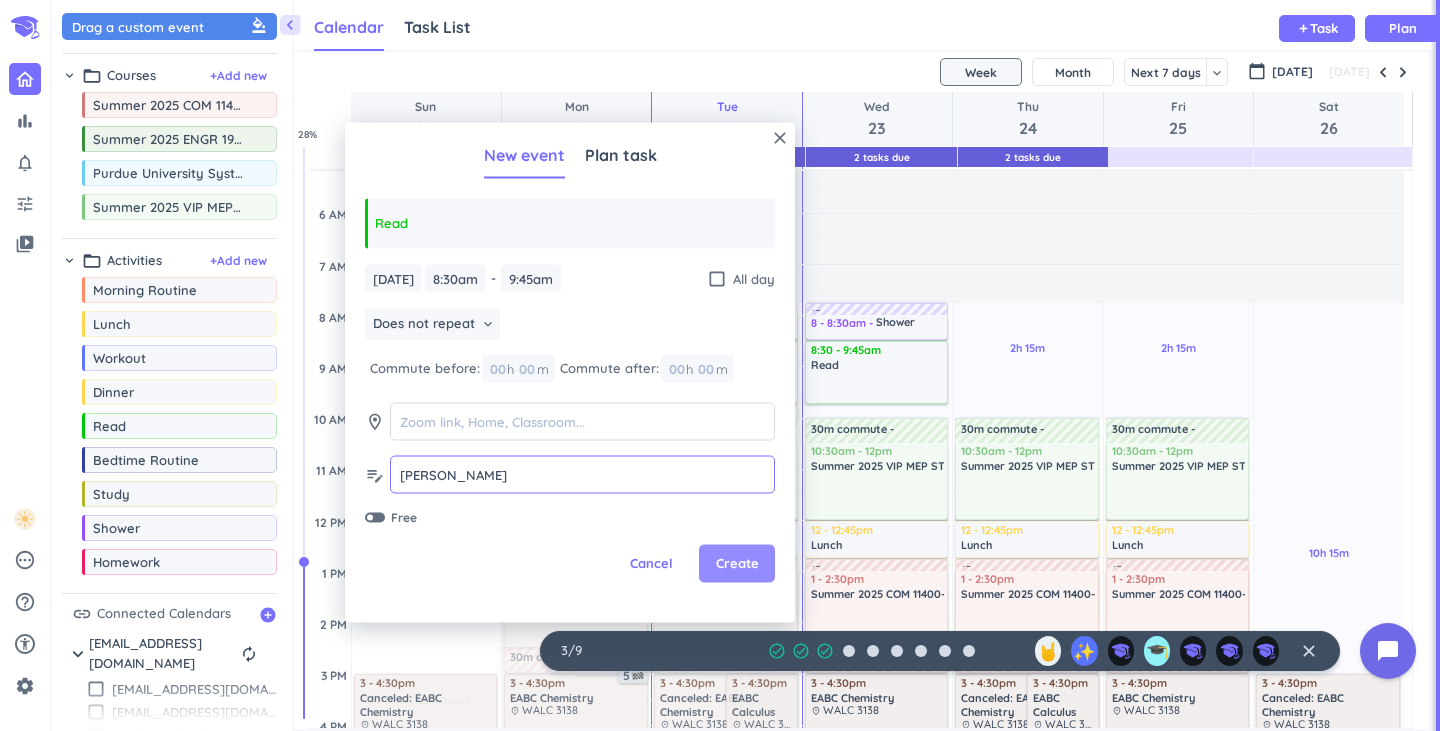 type on "[PERSON_NAME]" 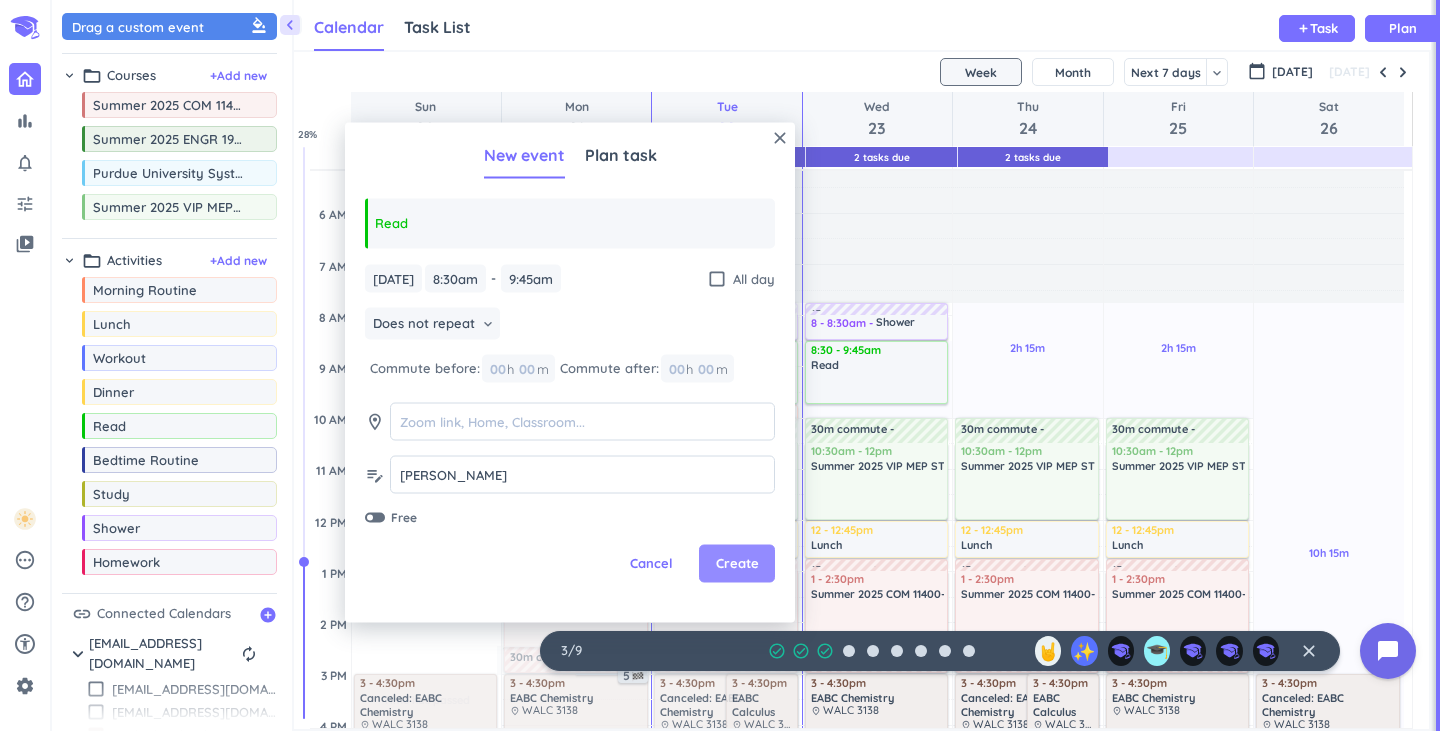 click on "Create" at bounding box center (737, 564) 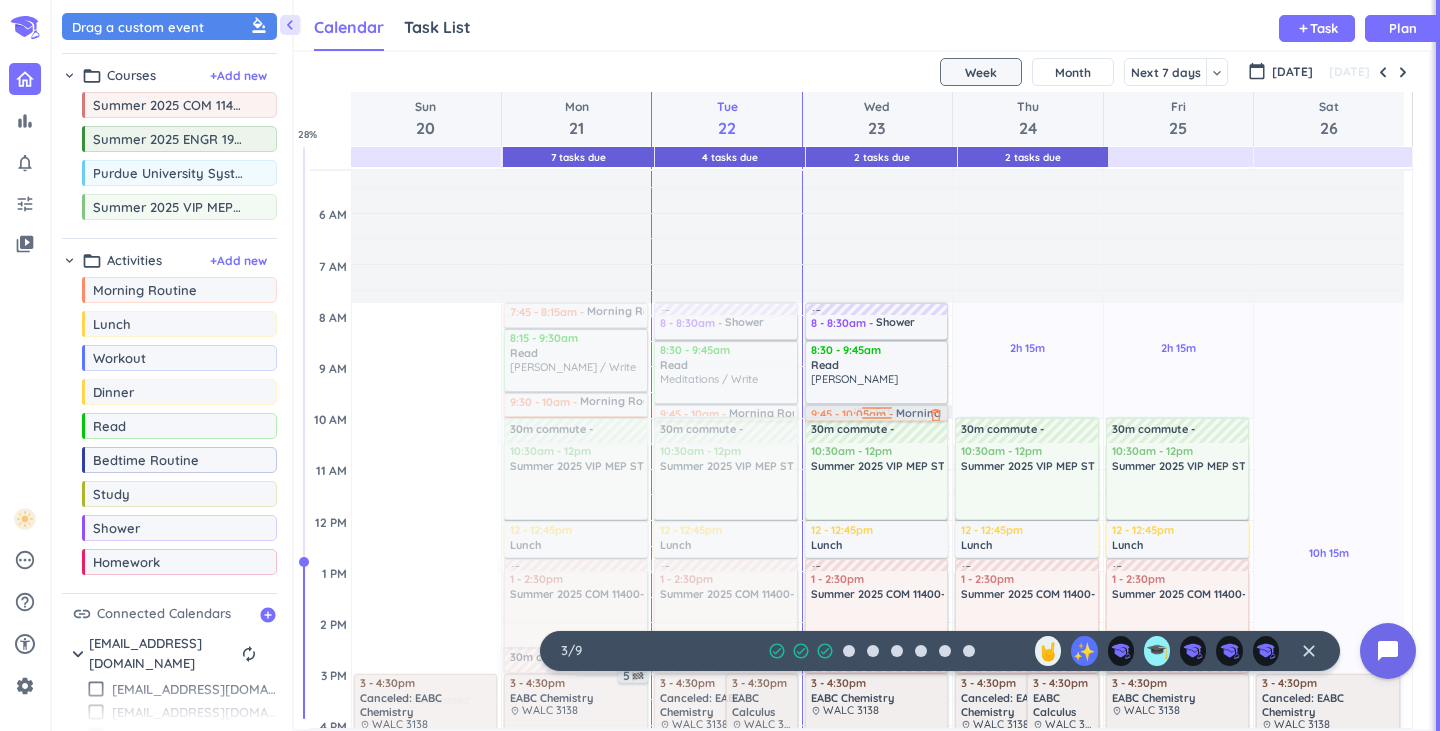 drag, startPoint x: 132, startPoint y: 298, endPoint x: 908, endPoint y: 406, distance: 783.47943 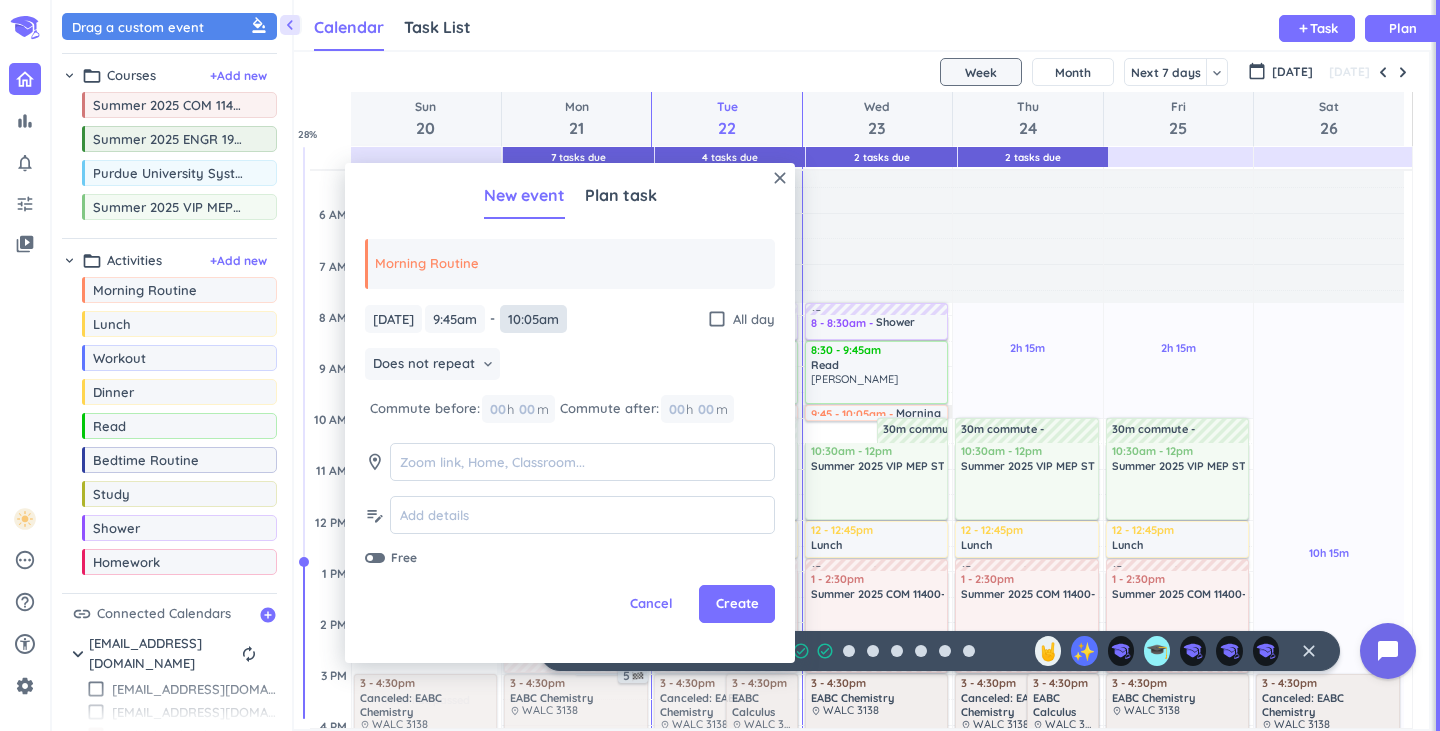 click on "10:05am" at bounding box center [533, 319] 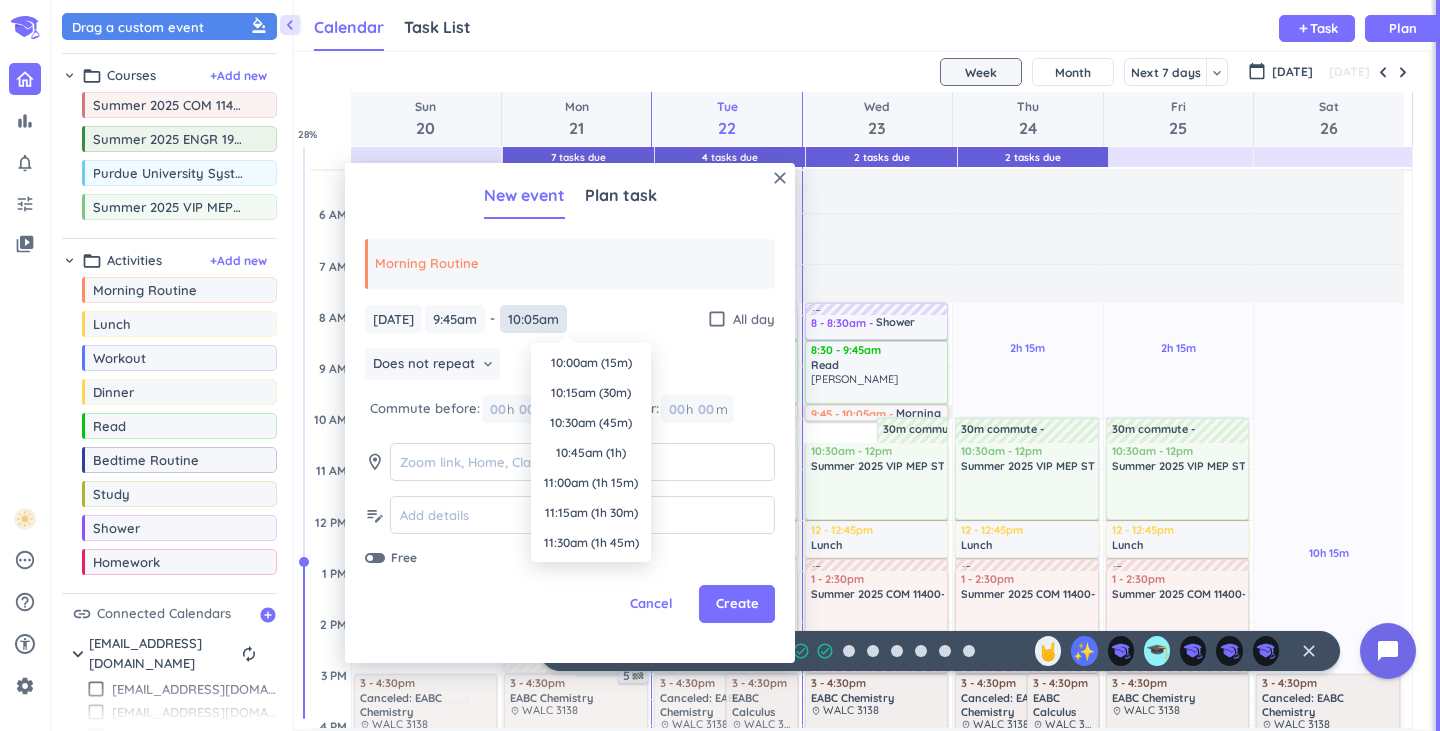 scroll, scrollTop: 1110, scrollLeft: 0, axis: vertical 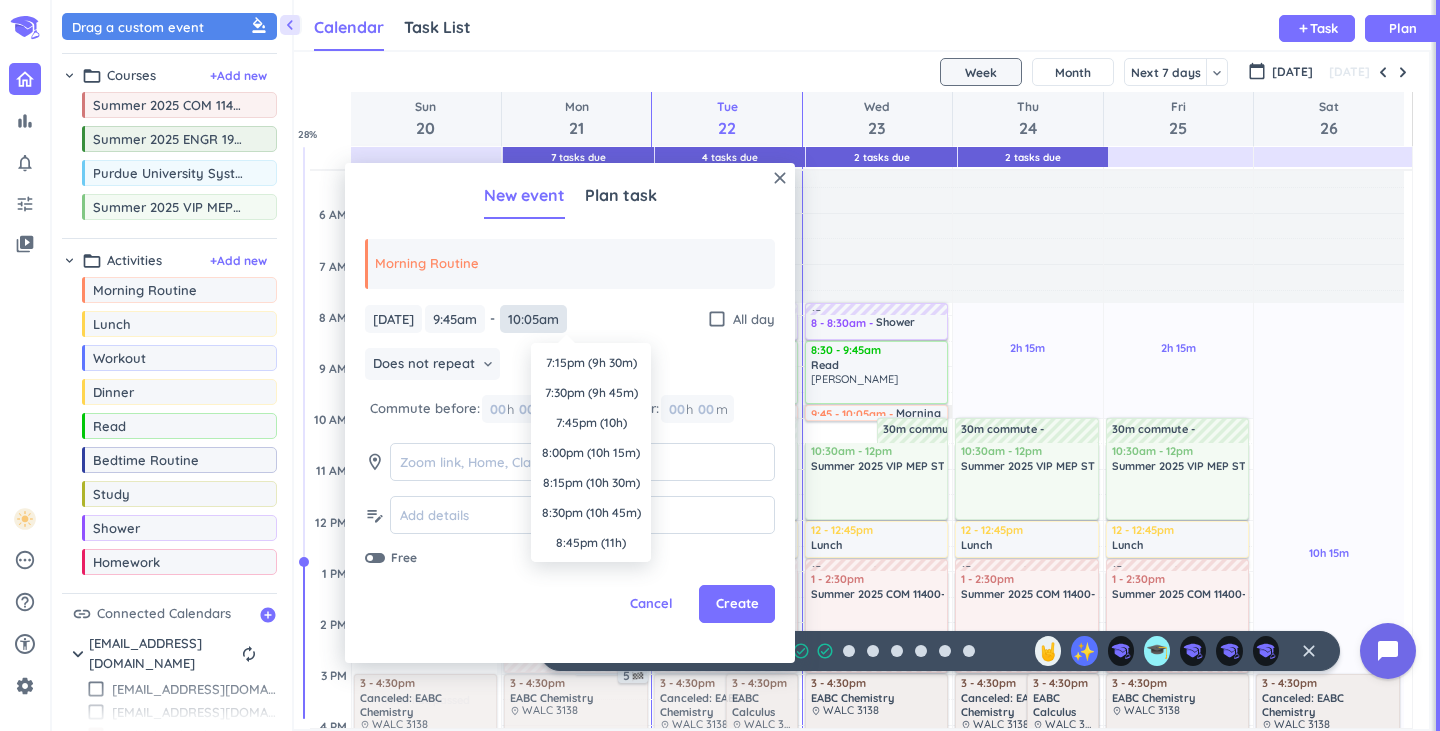 click on "10:05am" at bounding box center (533, 319) 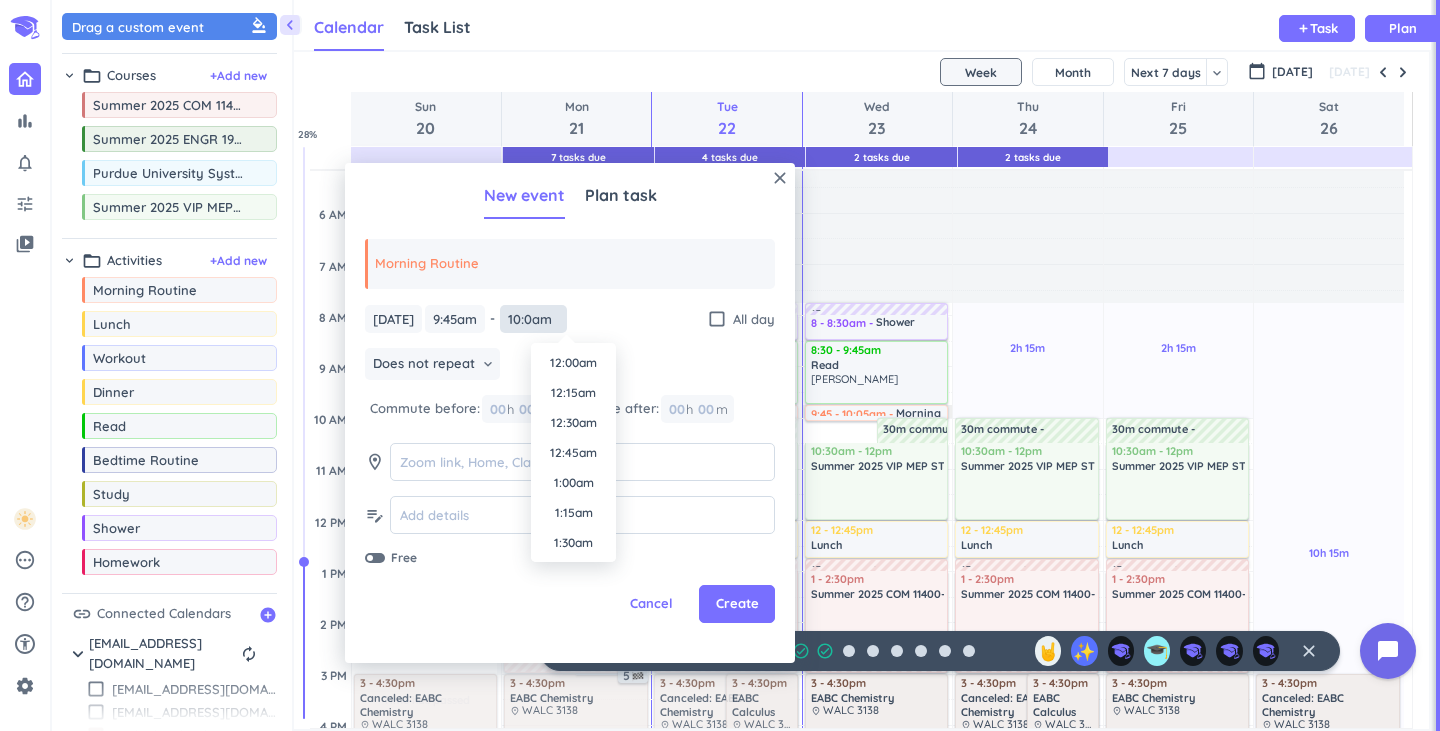 scroll, scrollTop: 1110, scrollLeft: 0, axis: vertical 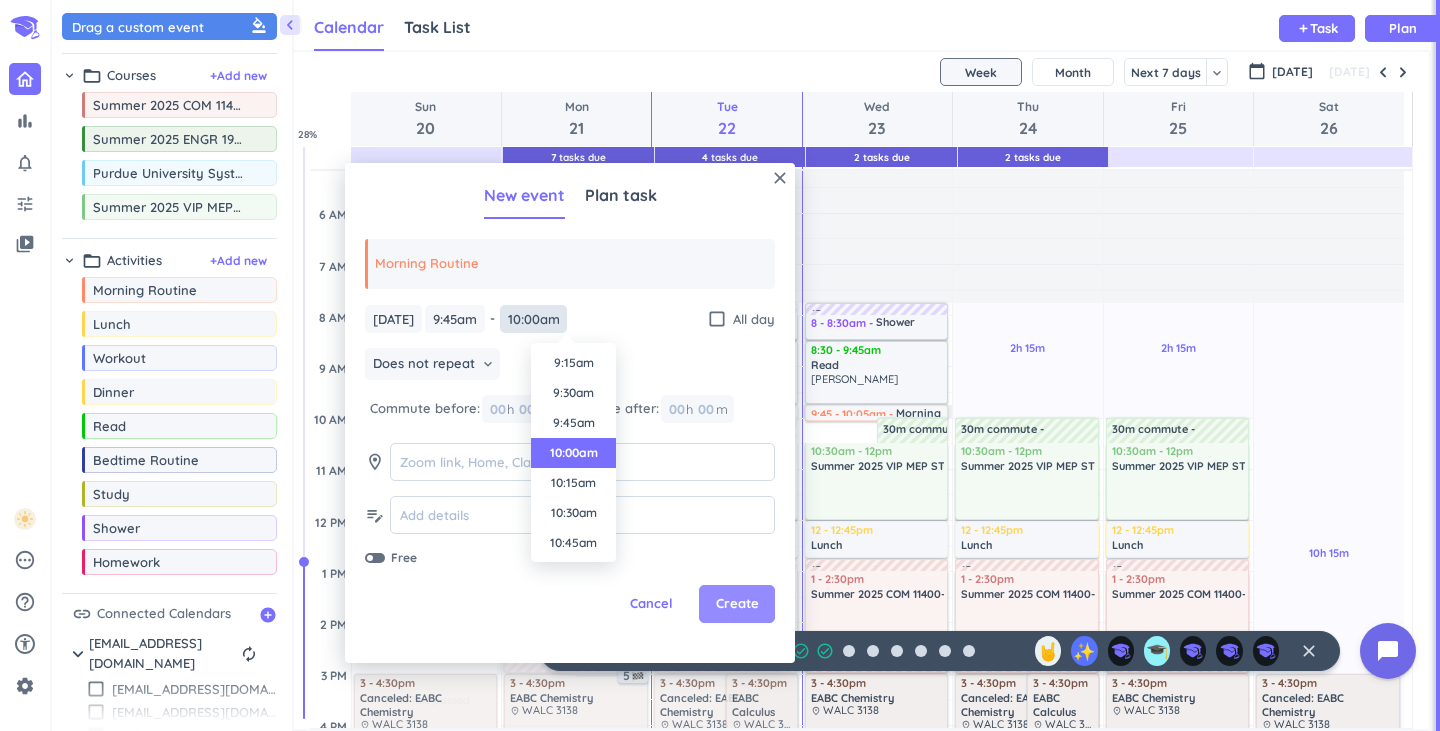 type on "10:00am" 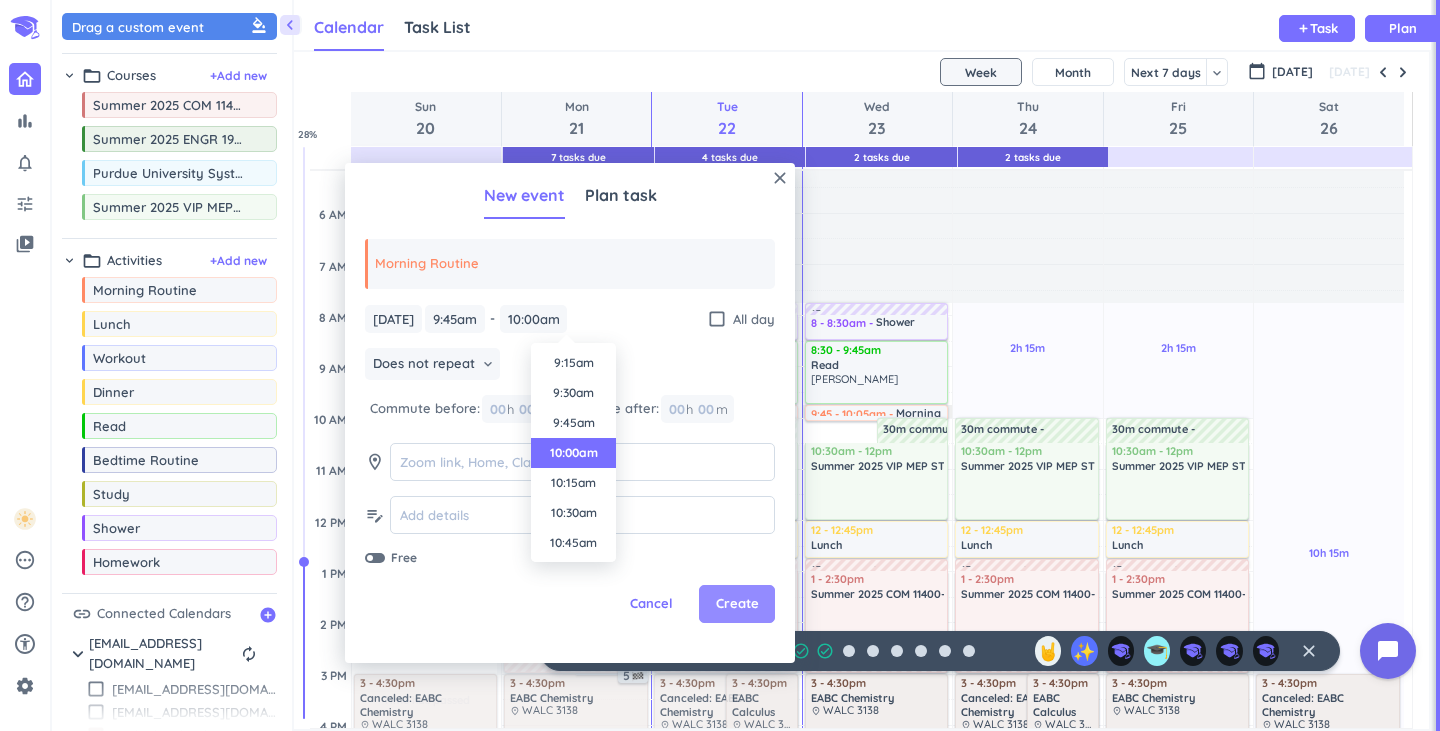click on "Create" at bounding box center [737, 604] 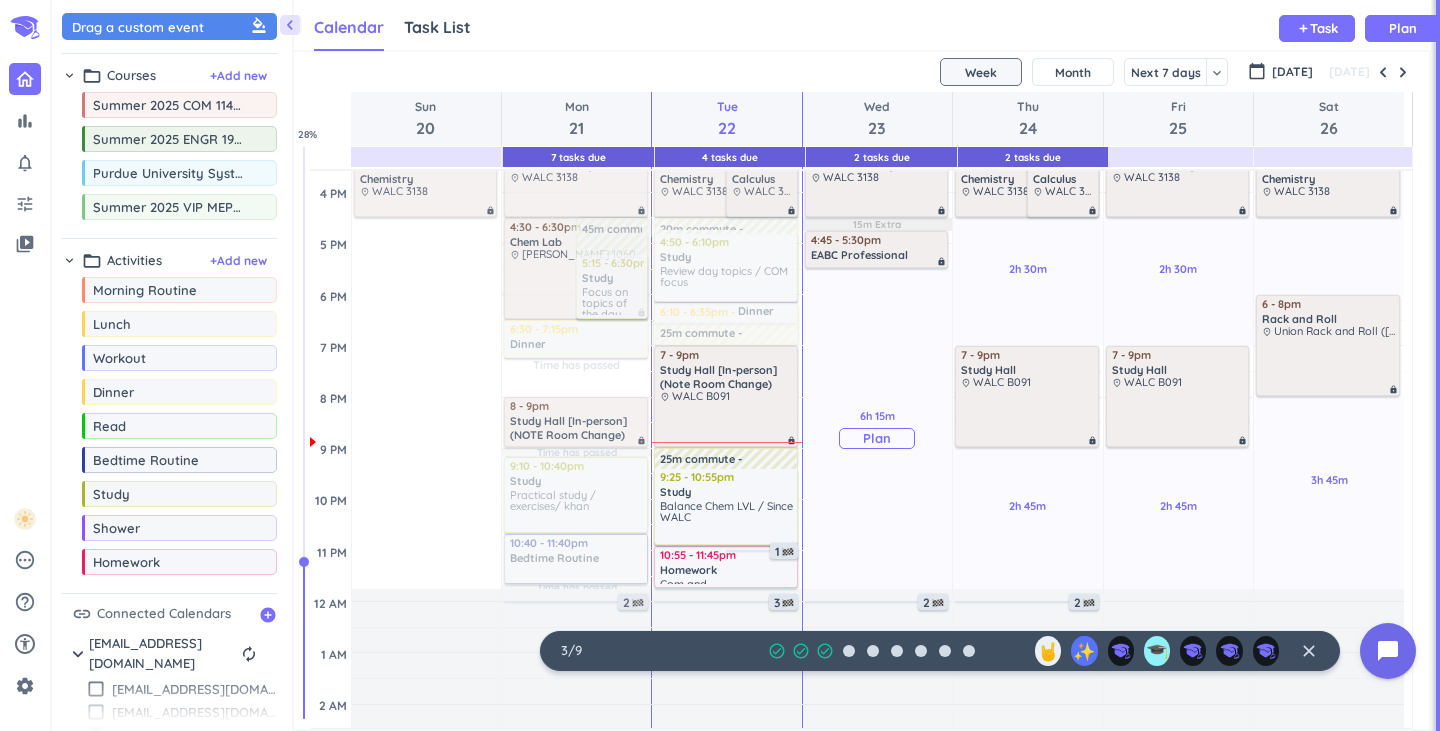 scroll, scrollTop: 592, scrollLeft: 0, axis: vertical 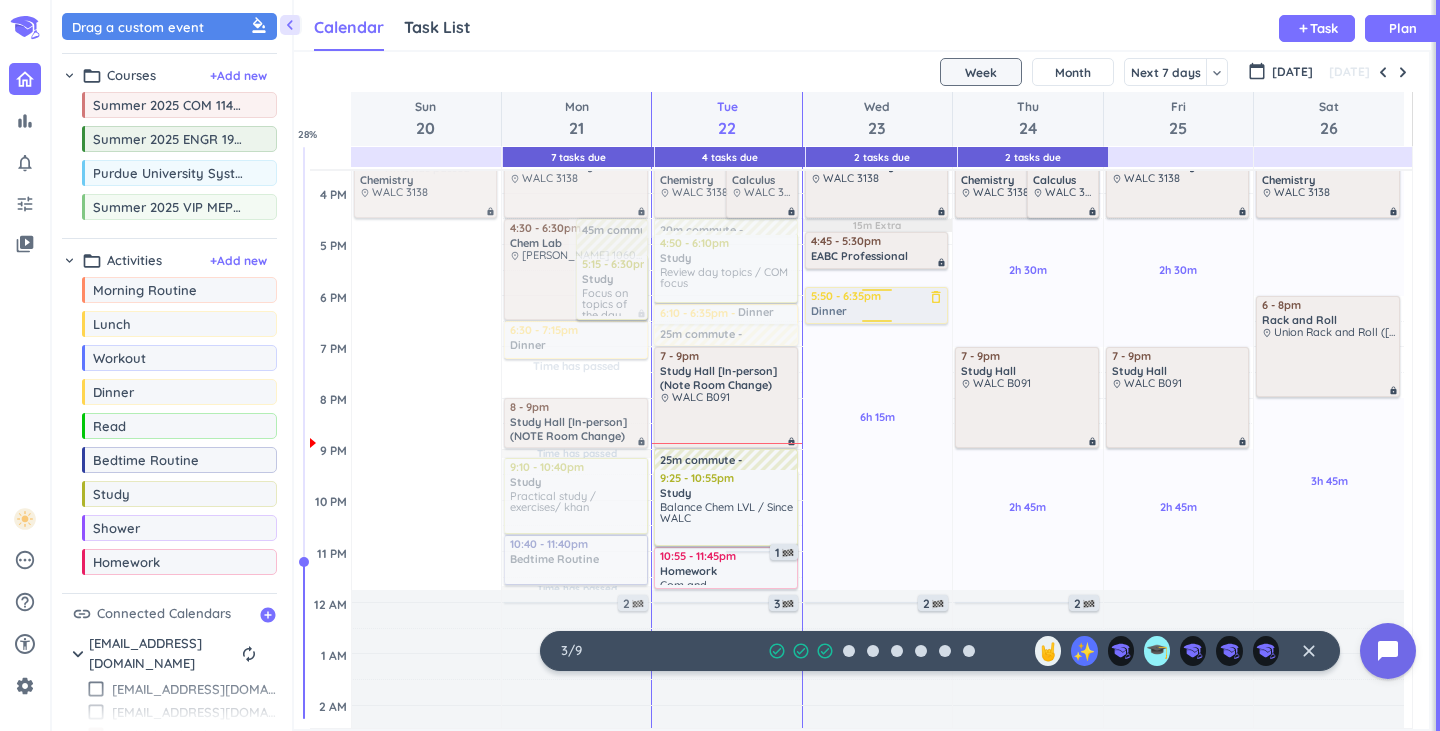 drag, startPoint x: 120, startPoint y: 404, endPoint x: 885, endPoint y: 291, distance: 773.3007 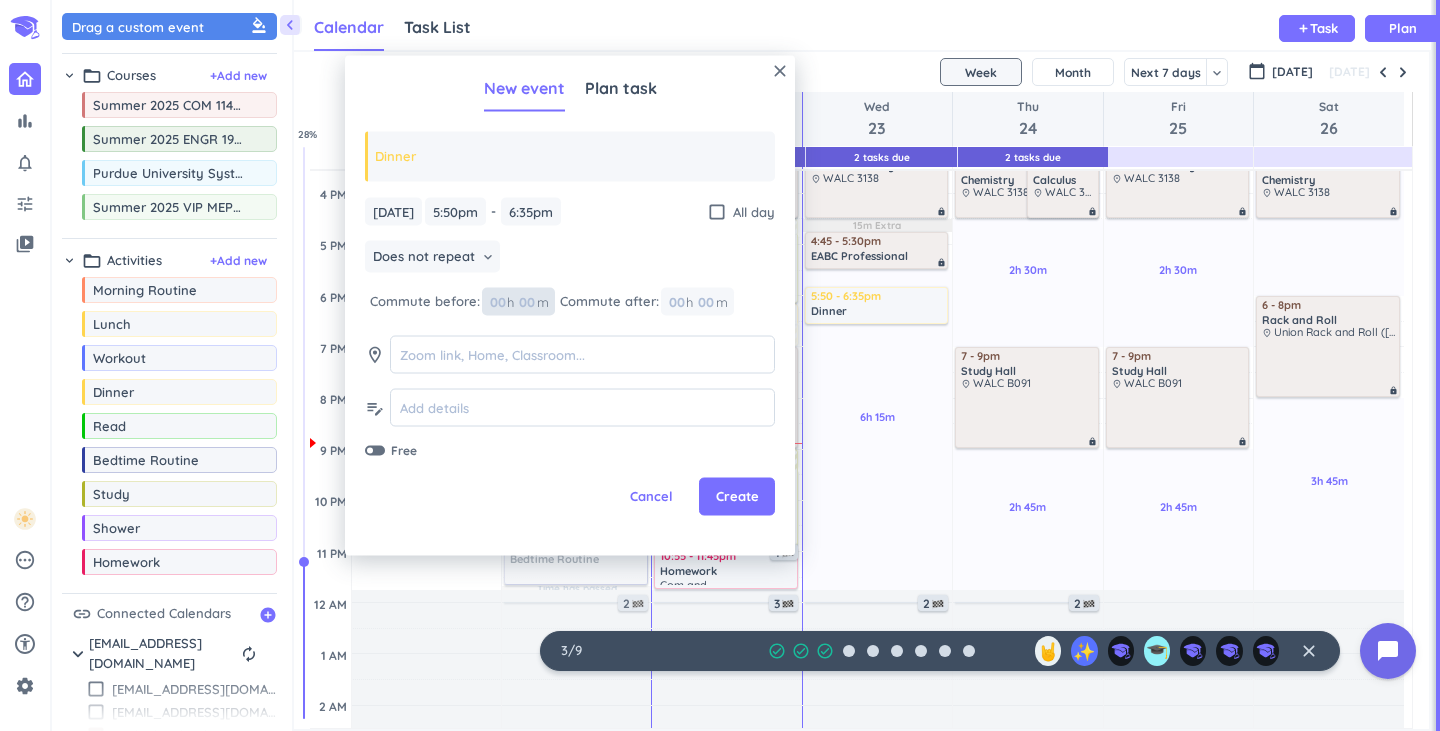 click at bounding box center [526, 301] 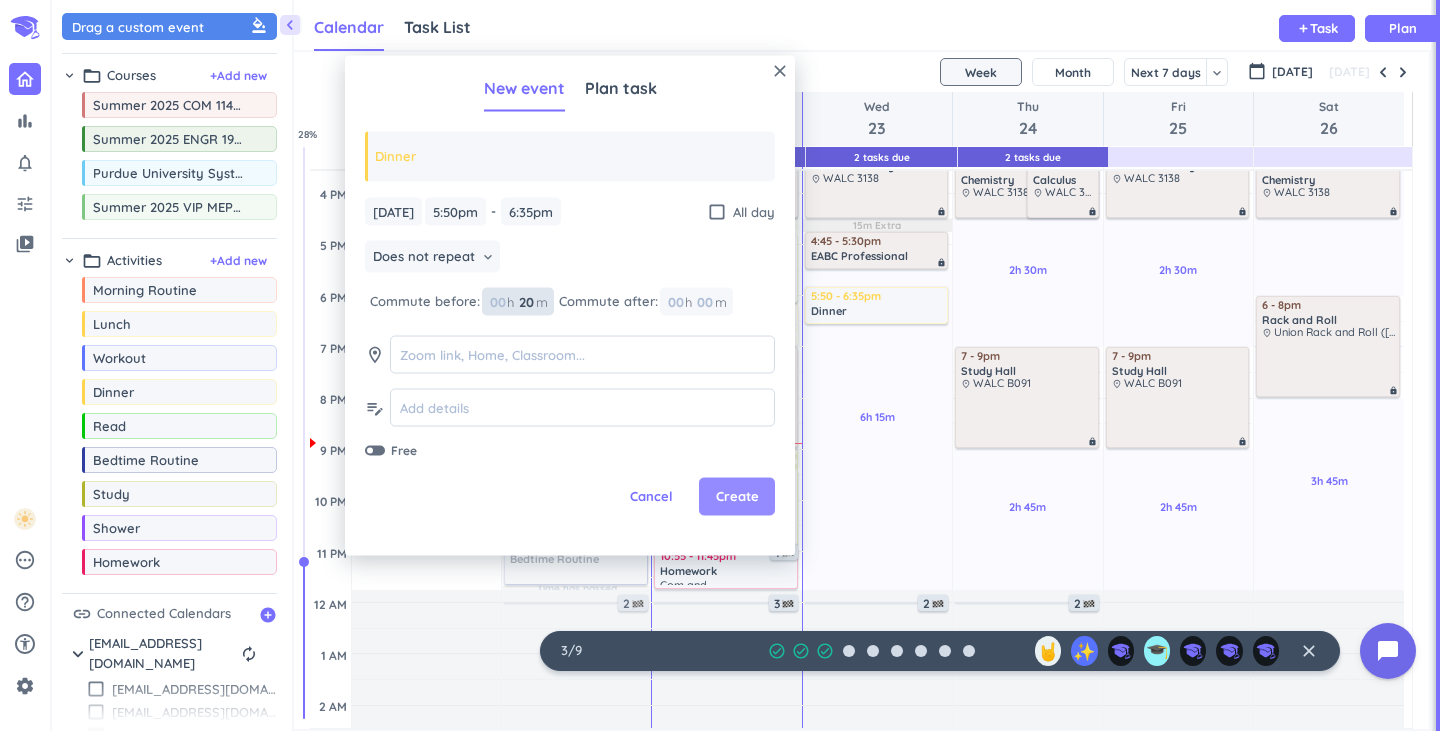 type on "20" 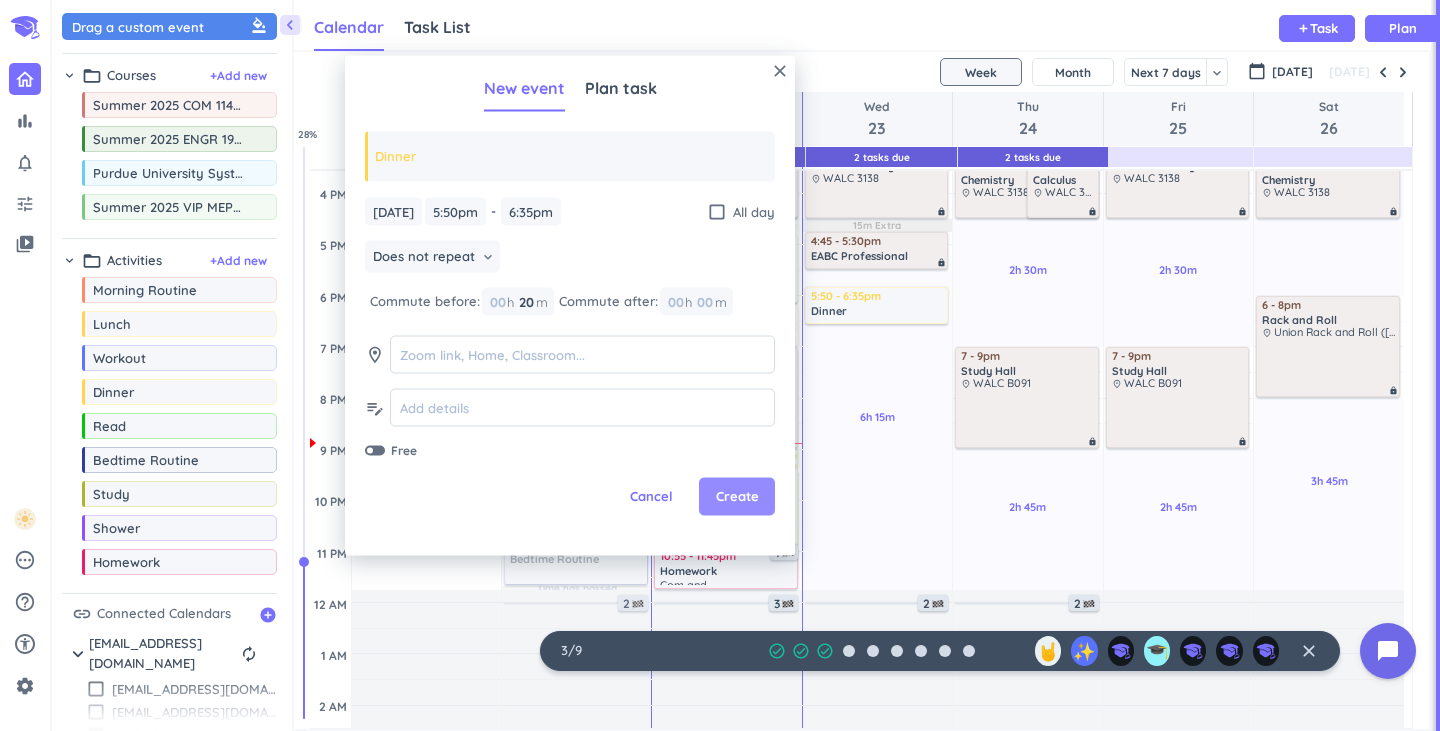 click on "Create" at bounding box center [737, 497] 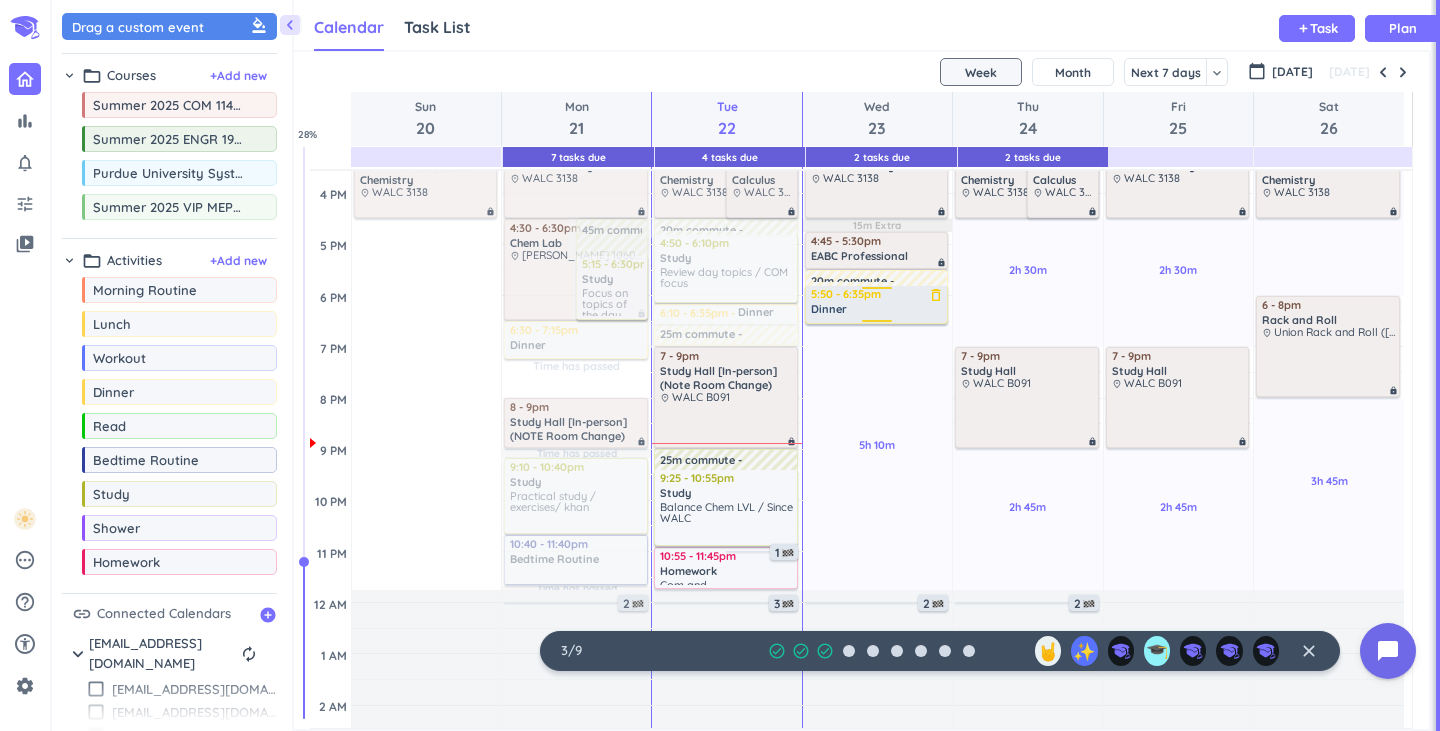click on "Dinner" at bounding box center (878, 309) 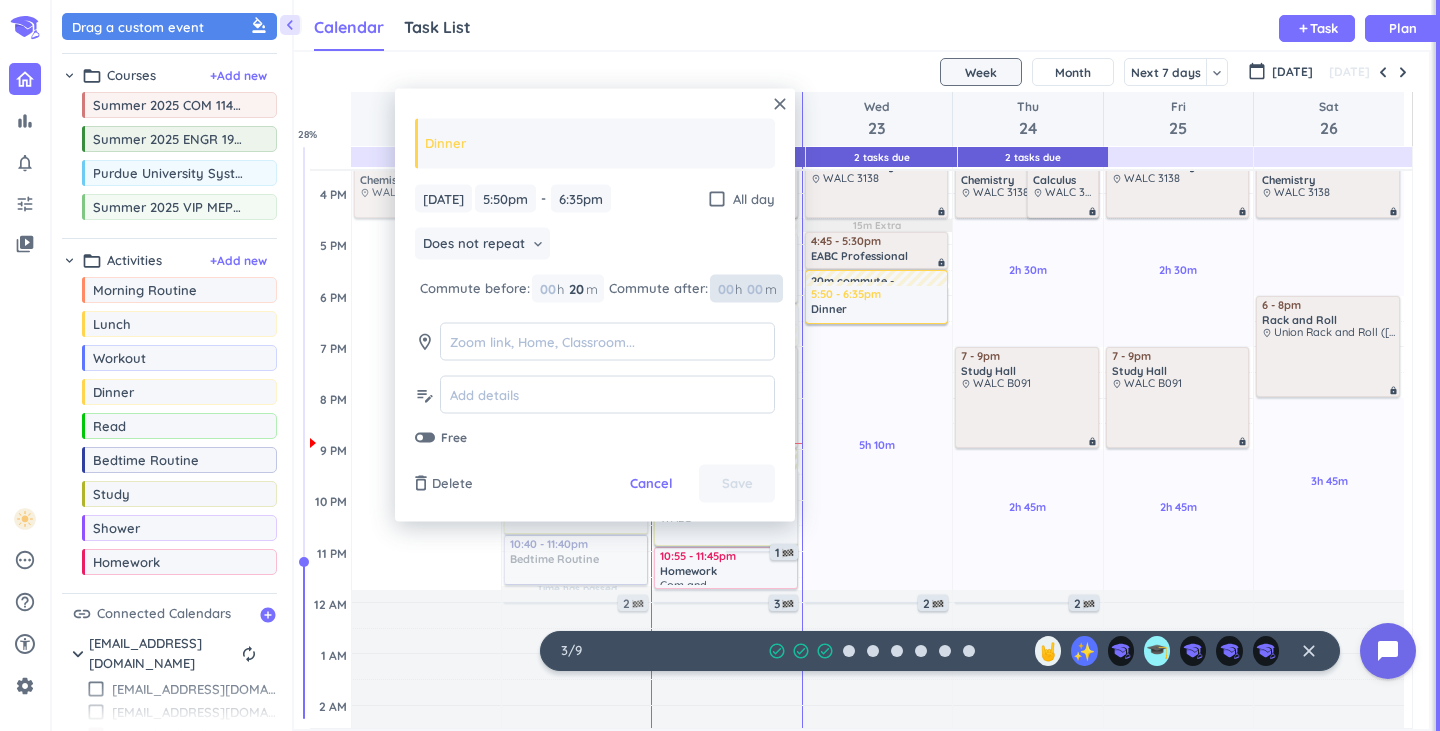 click at bounding box center [754, 288] 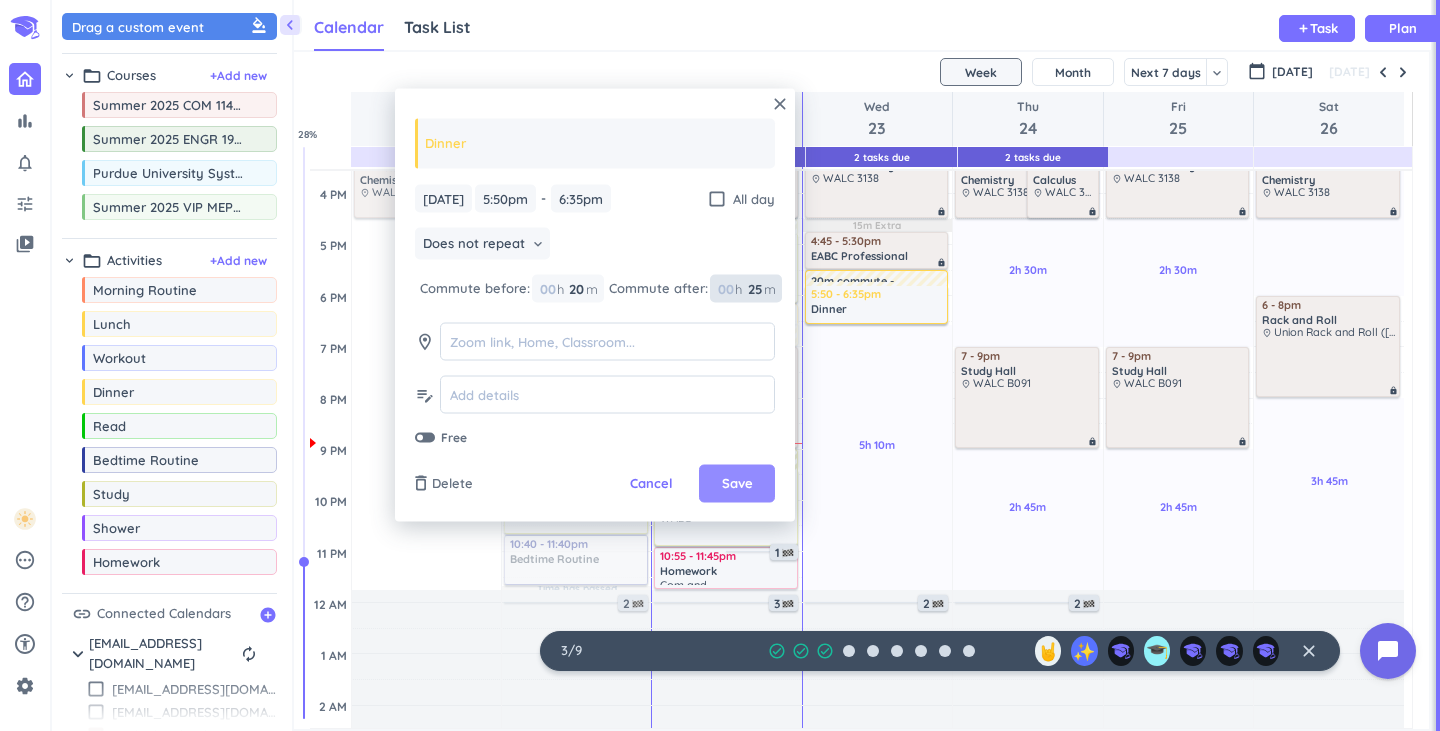 type on "25" 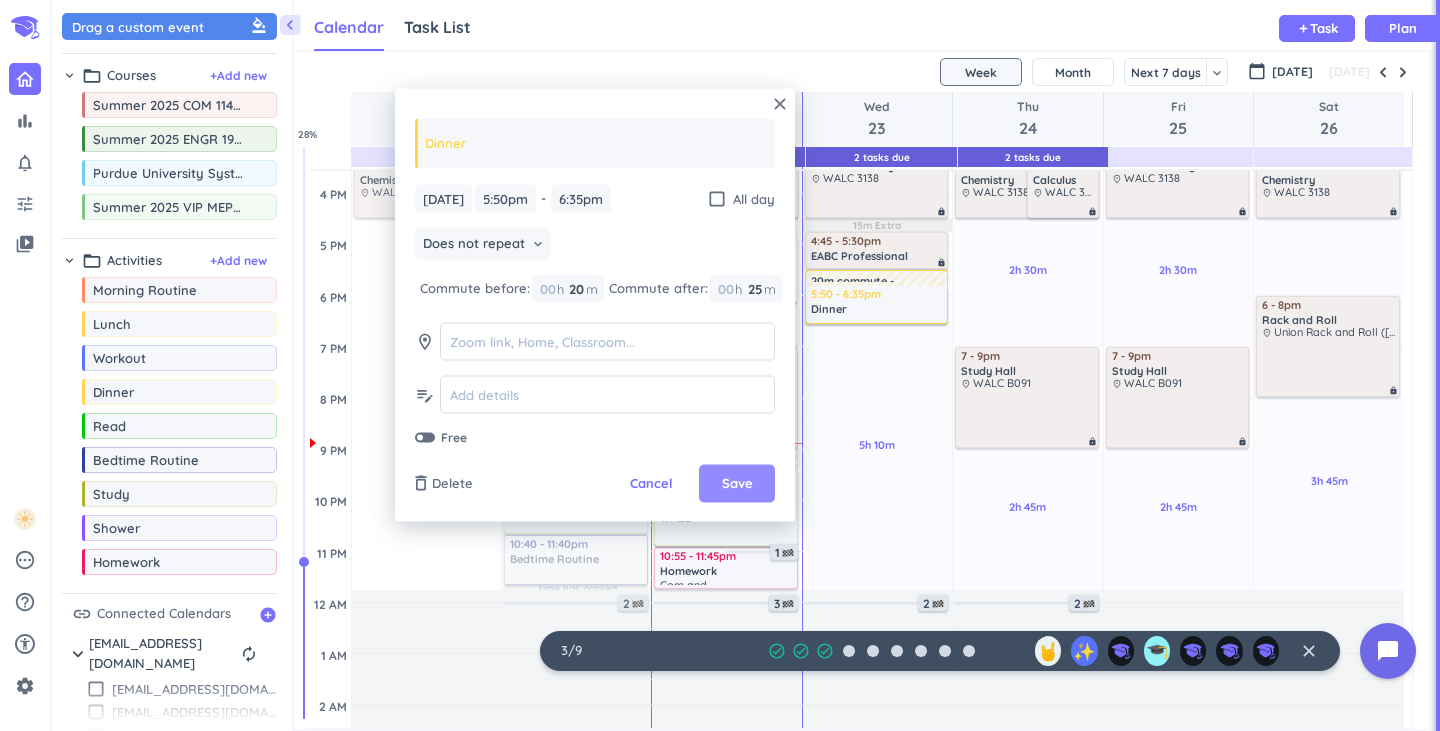 click on "Save" at bounding box center (737, 484) 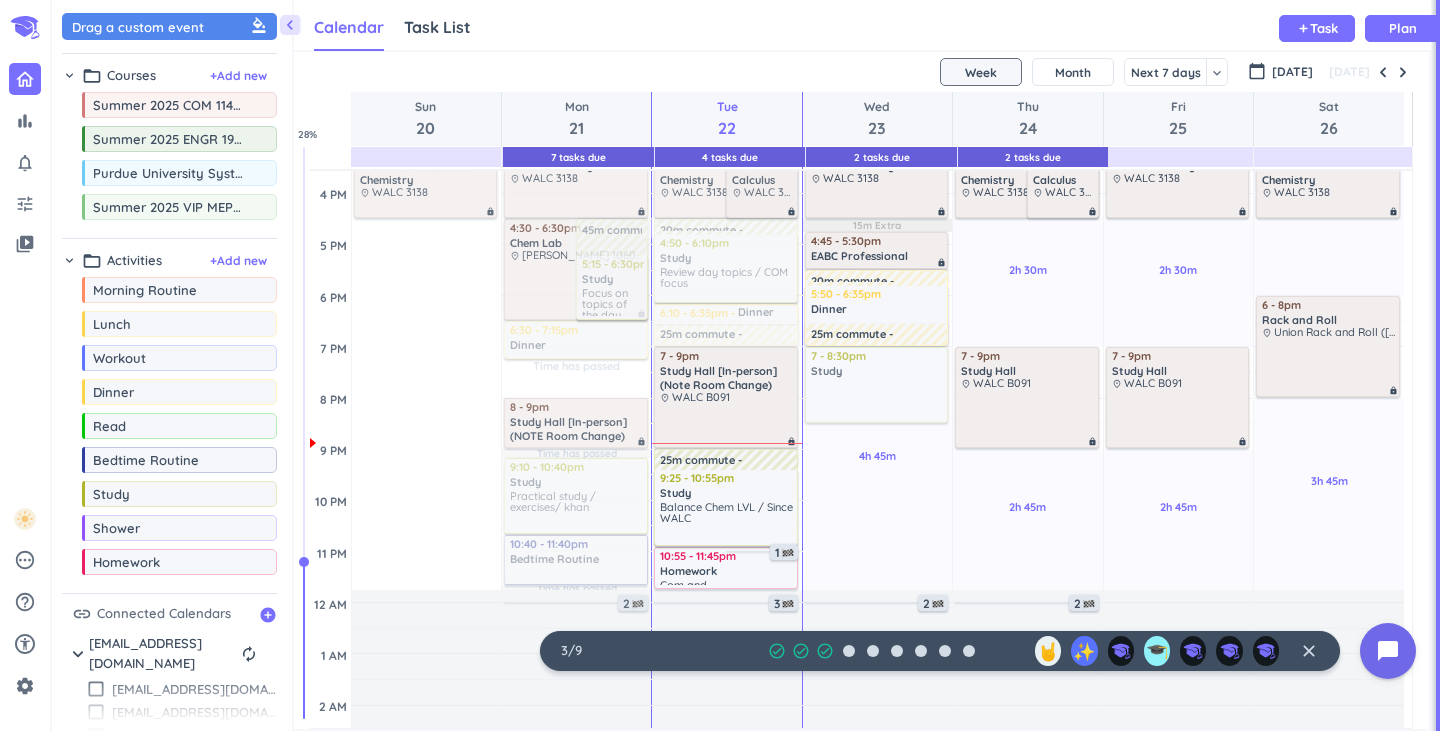drag, startPoint x: 152, startPoint y: 503, endPoint x: 893, endPoint y: 347, distance: 757.24304 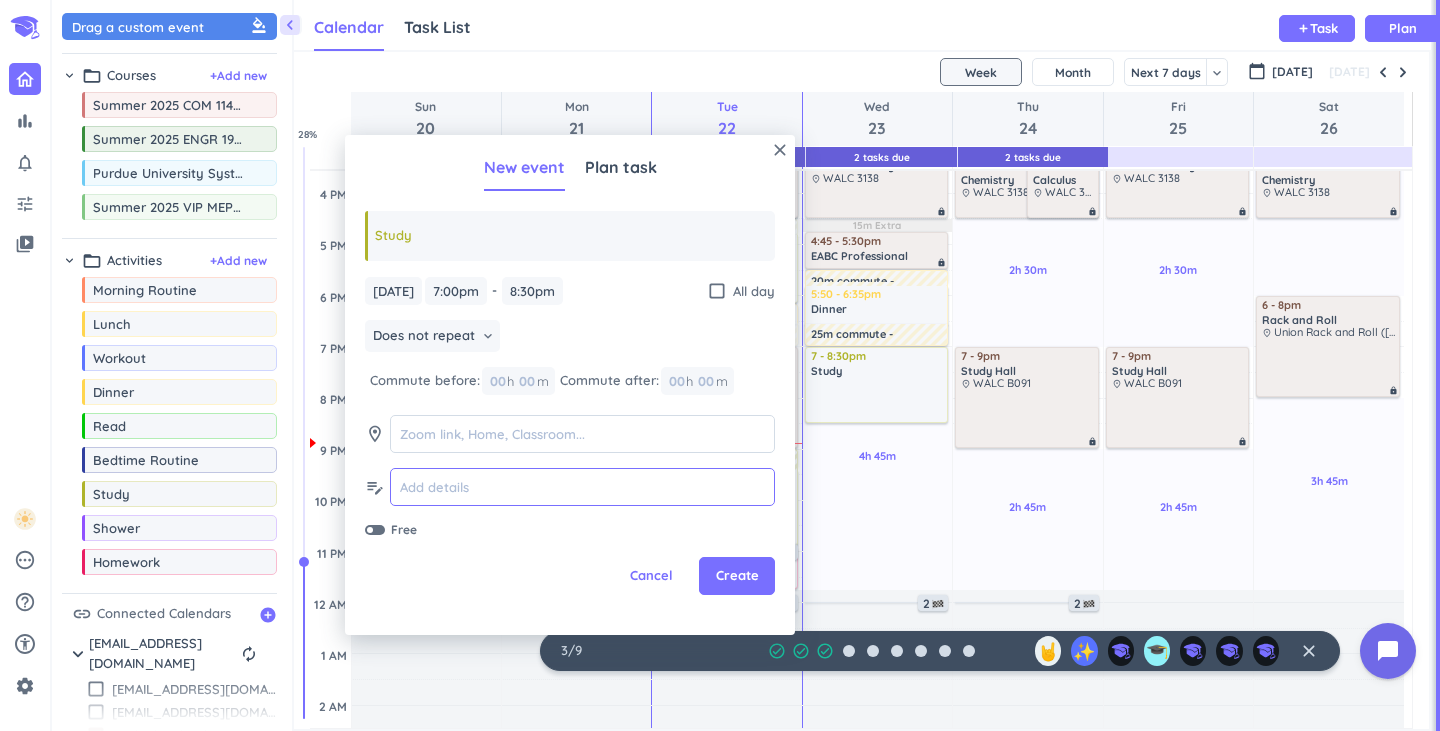 click at bounding box center (582, 487) 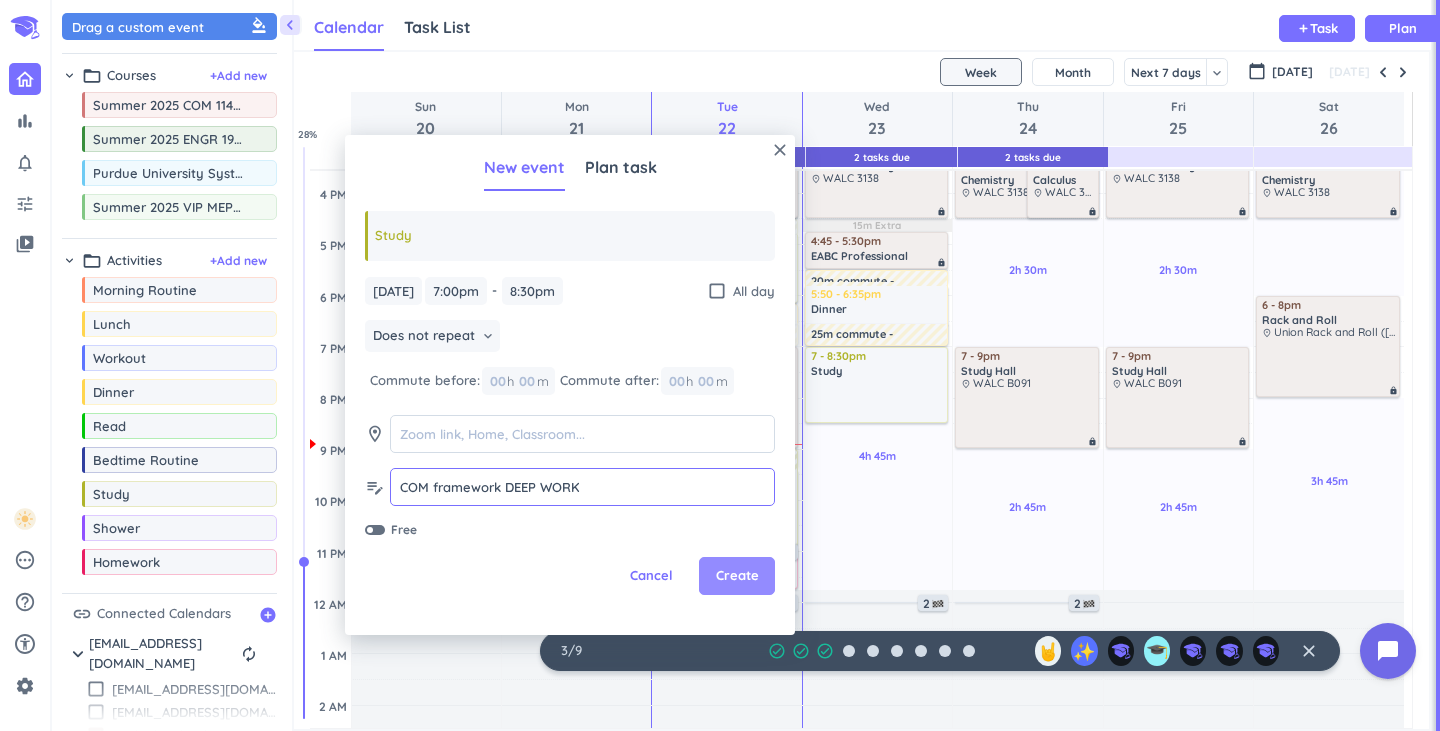 type on "COM framework DEEP WORK" 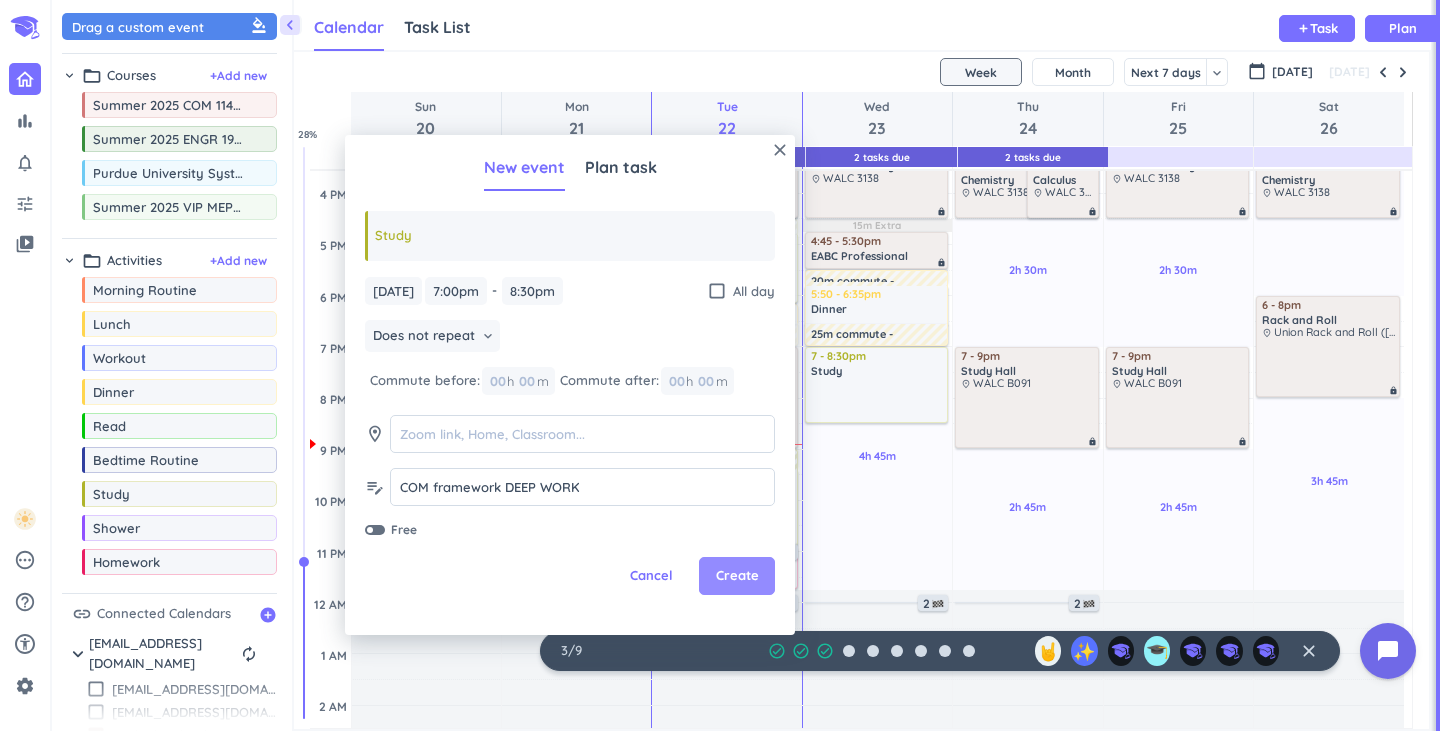 click on "Create" at bounding box center (737, 576) 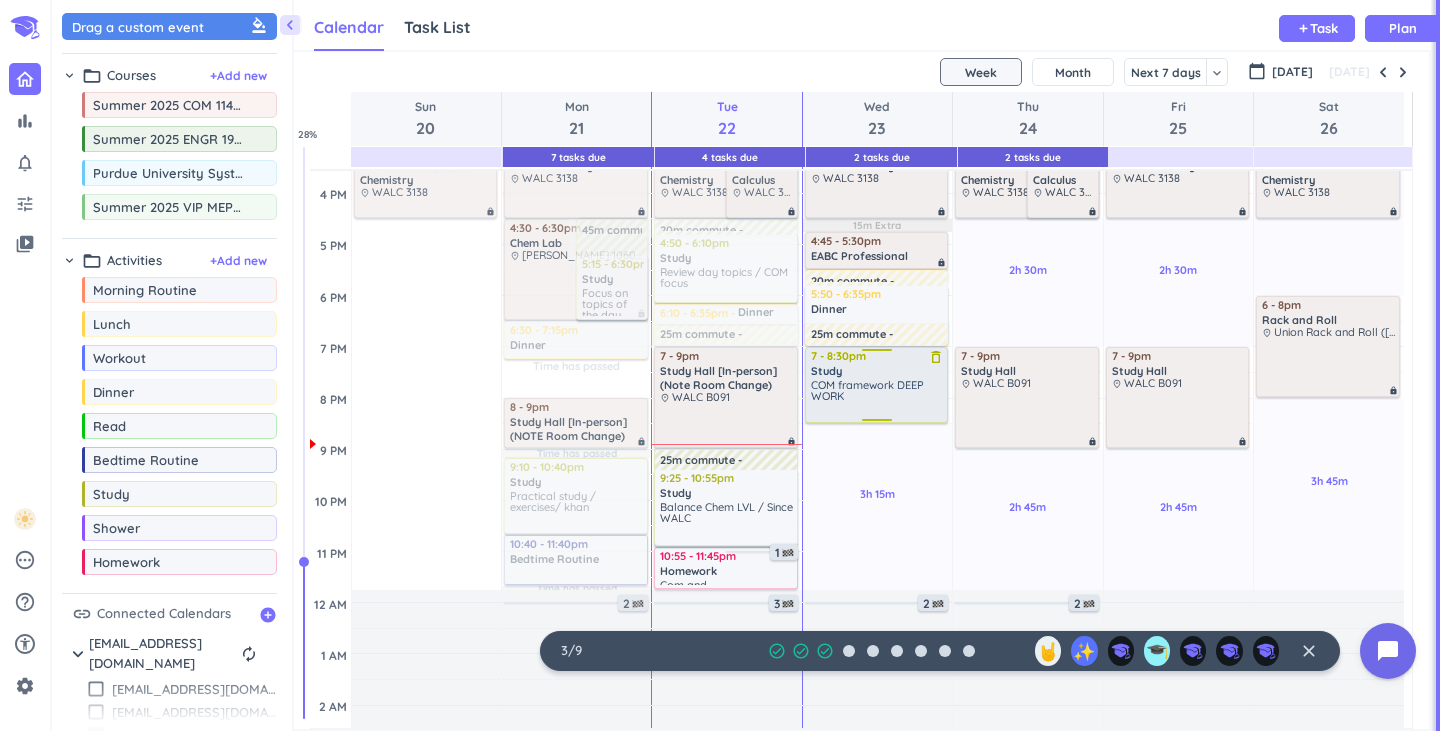 click on "COM framework DEEP WORK" at bounding box center [878, 399] 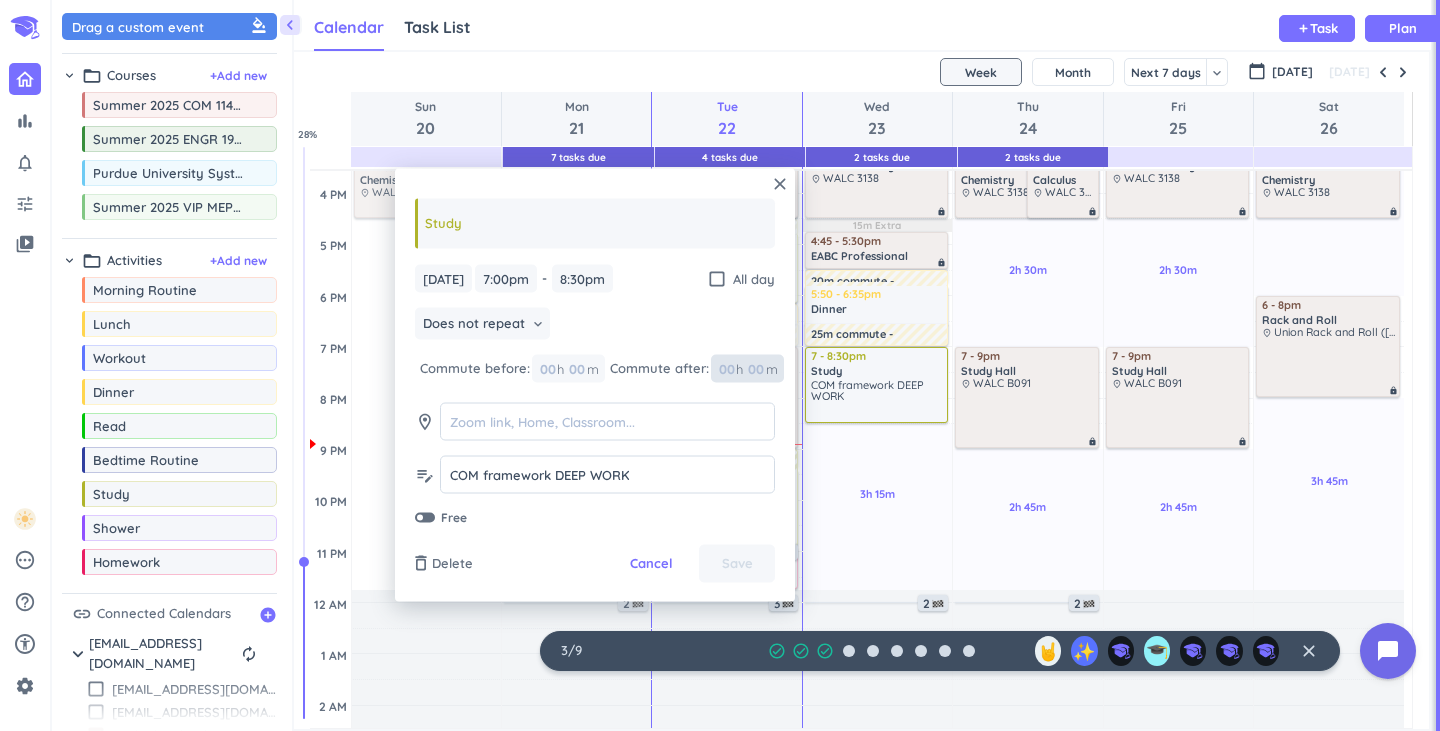 click at bounding box center [755, 368] 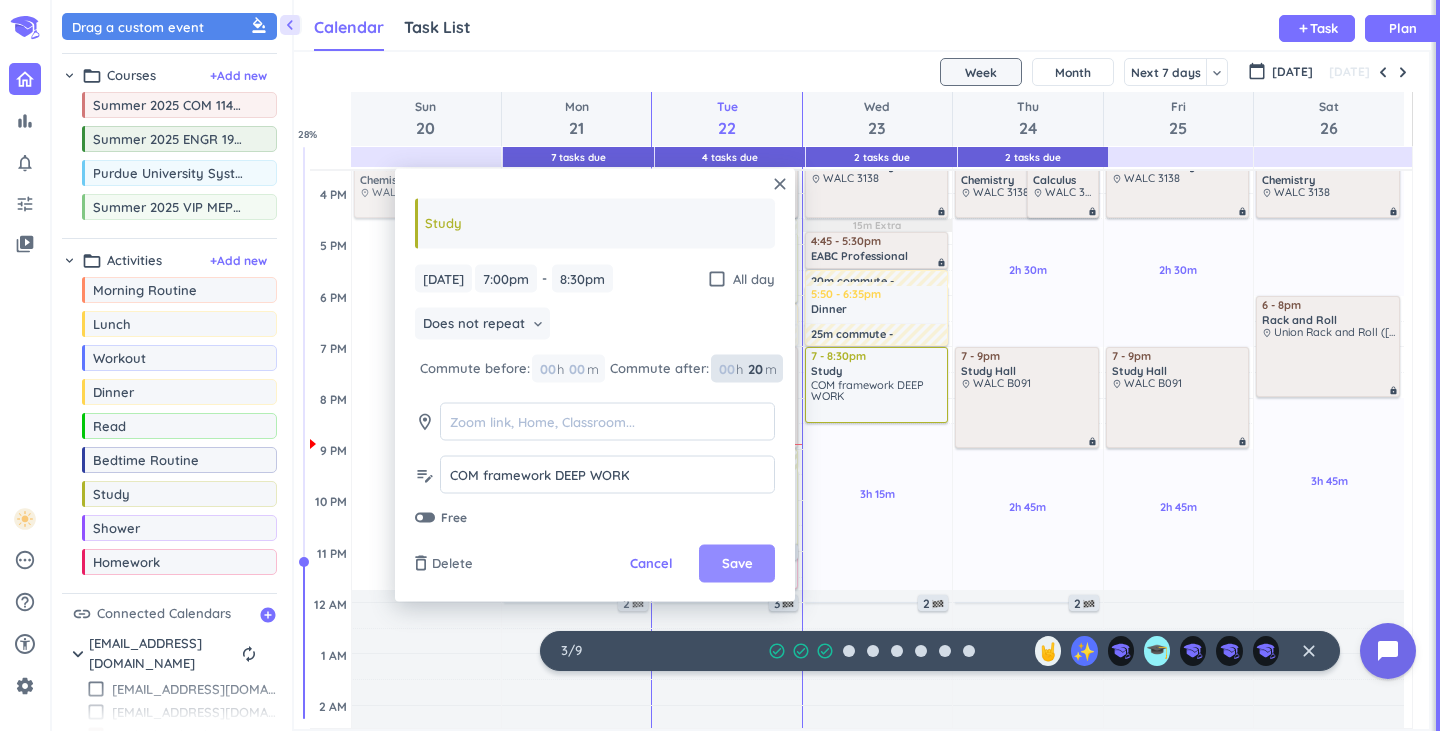 type on "20" 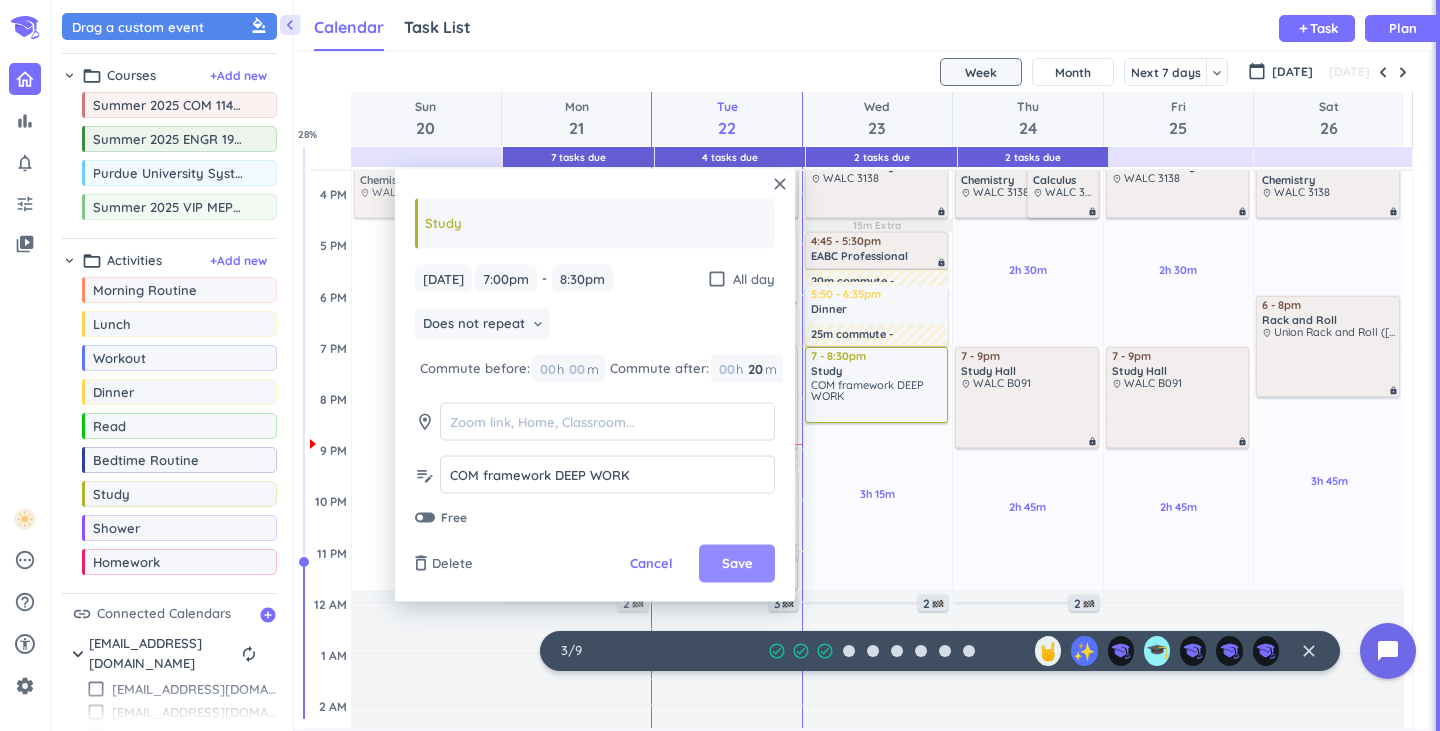 click on "Save" at bounding box center (737, 564) 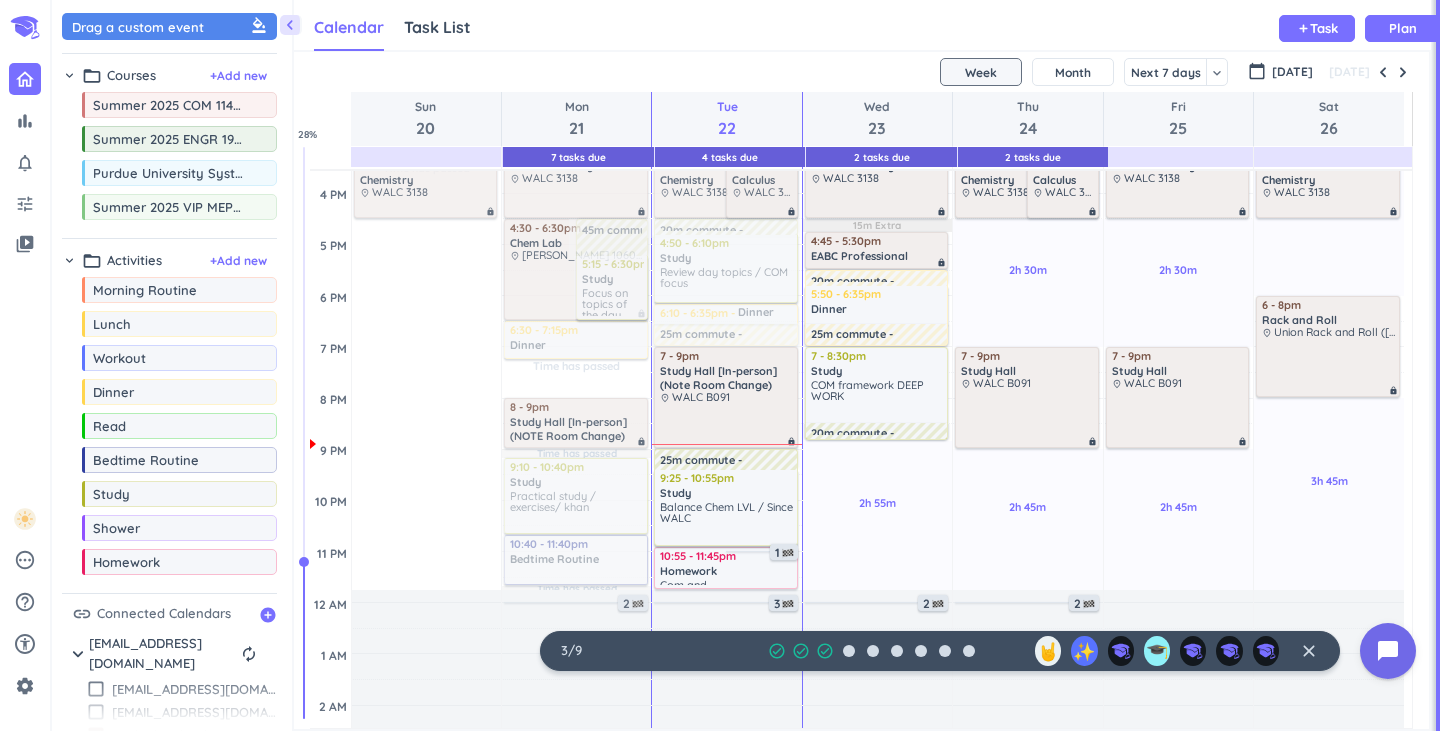click on "drag_indicator Morning Routine more_horiz drag_indicator Lunch more_horiz drag_indicator Workout more_horiz drag_indicator Dinner more_horiz drag_indicator Read more_horiz drag_indicator Bedtime Routine more_horiz drag_indicator Study more_horiz drag_indicator Shower more_horiz drag_indicator Homework more_horiz" at bounding box center [169, 430] 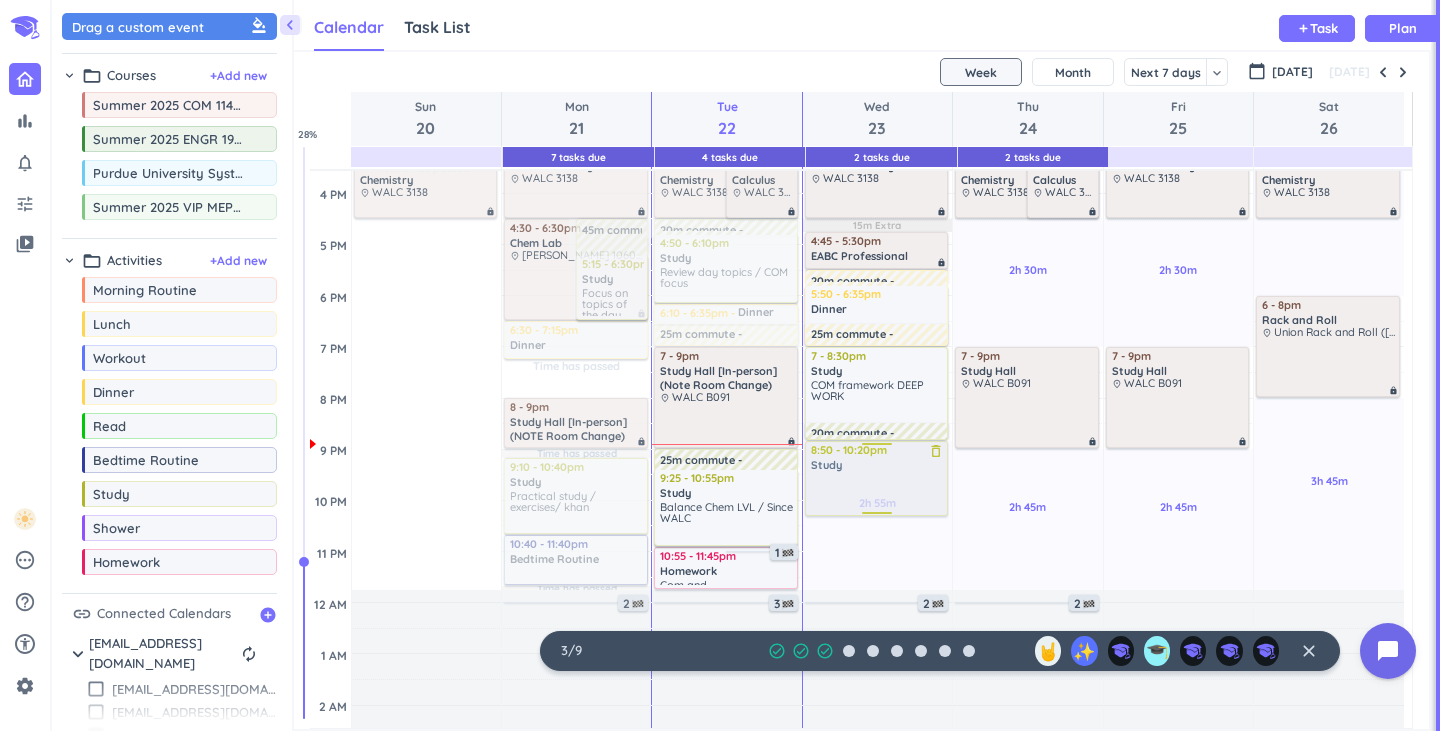 drag, startPoint x: 106, startPoint y: 499, endPoint x: 921, endPoint y: 442, distance: 816.99084 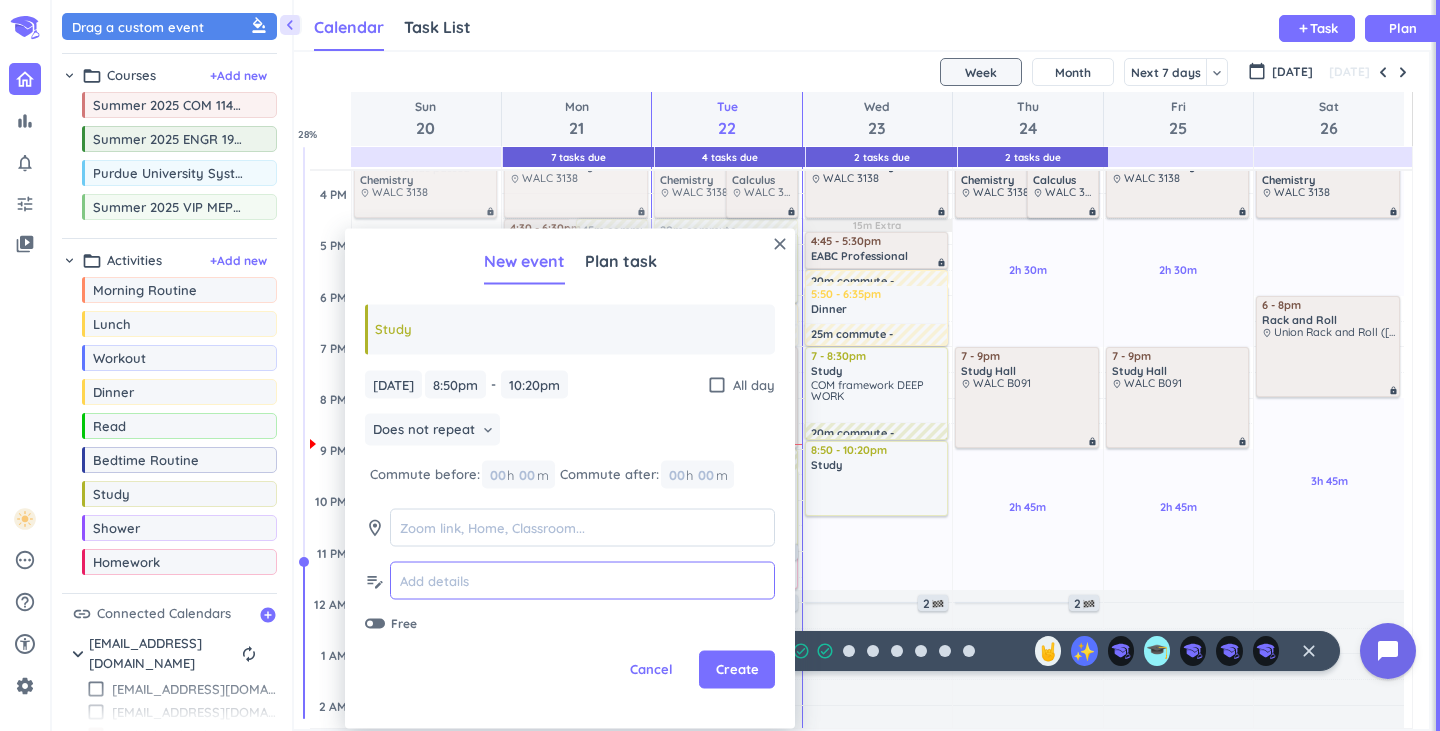 click at bounding box center [582, 580] 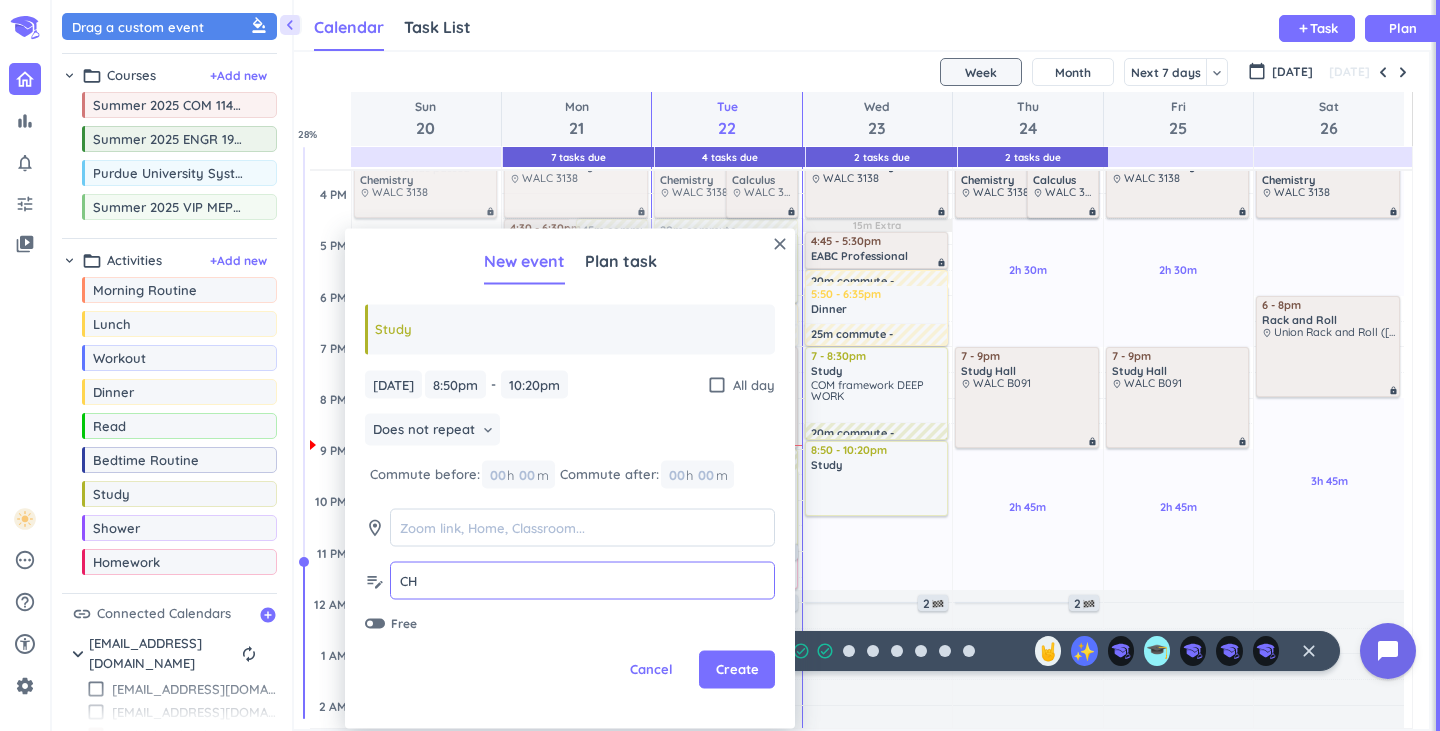 type on "C" 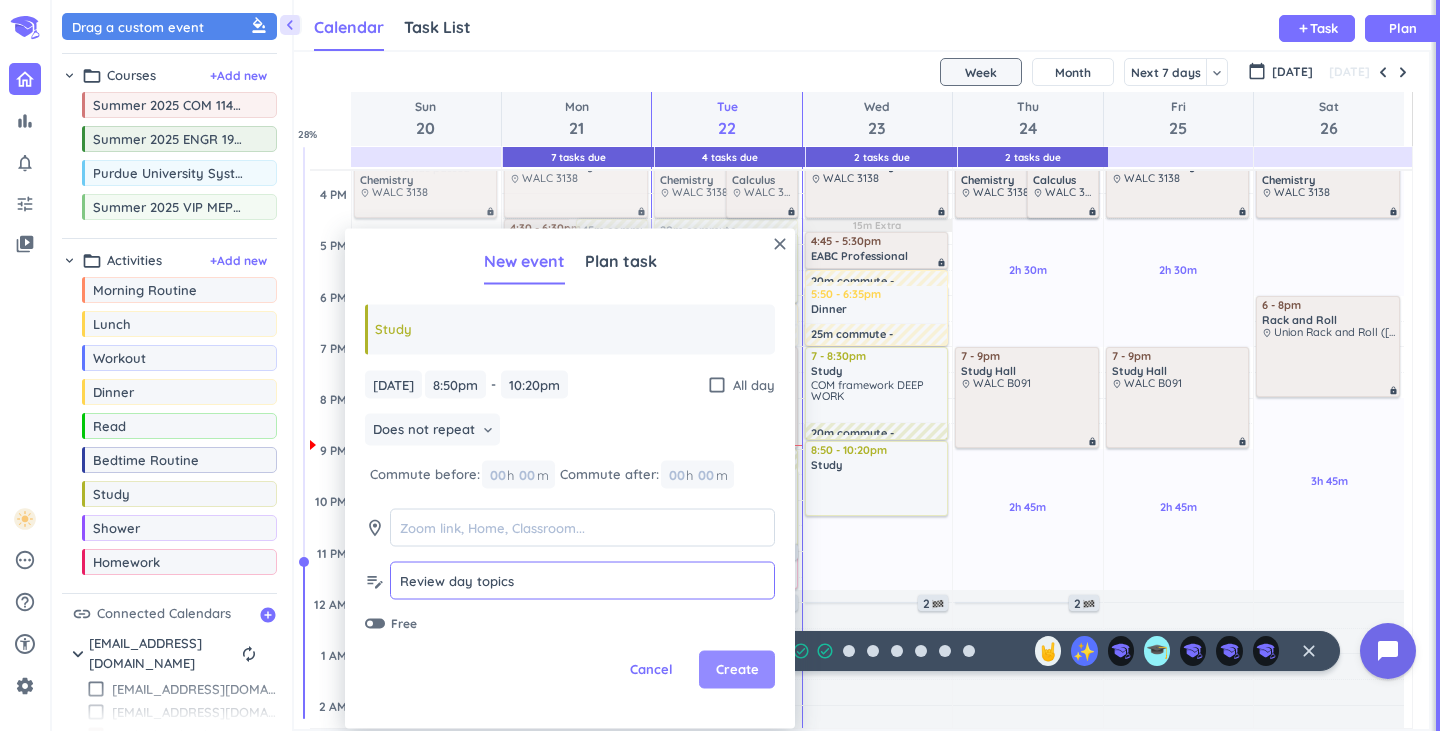 type on "Review day topics" 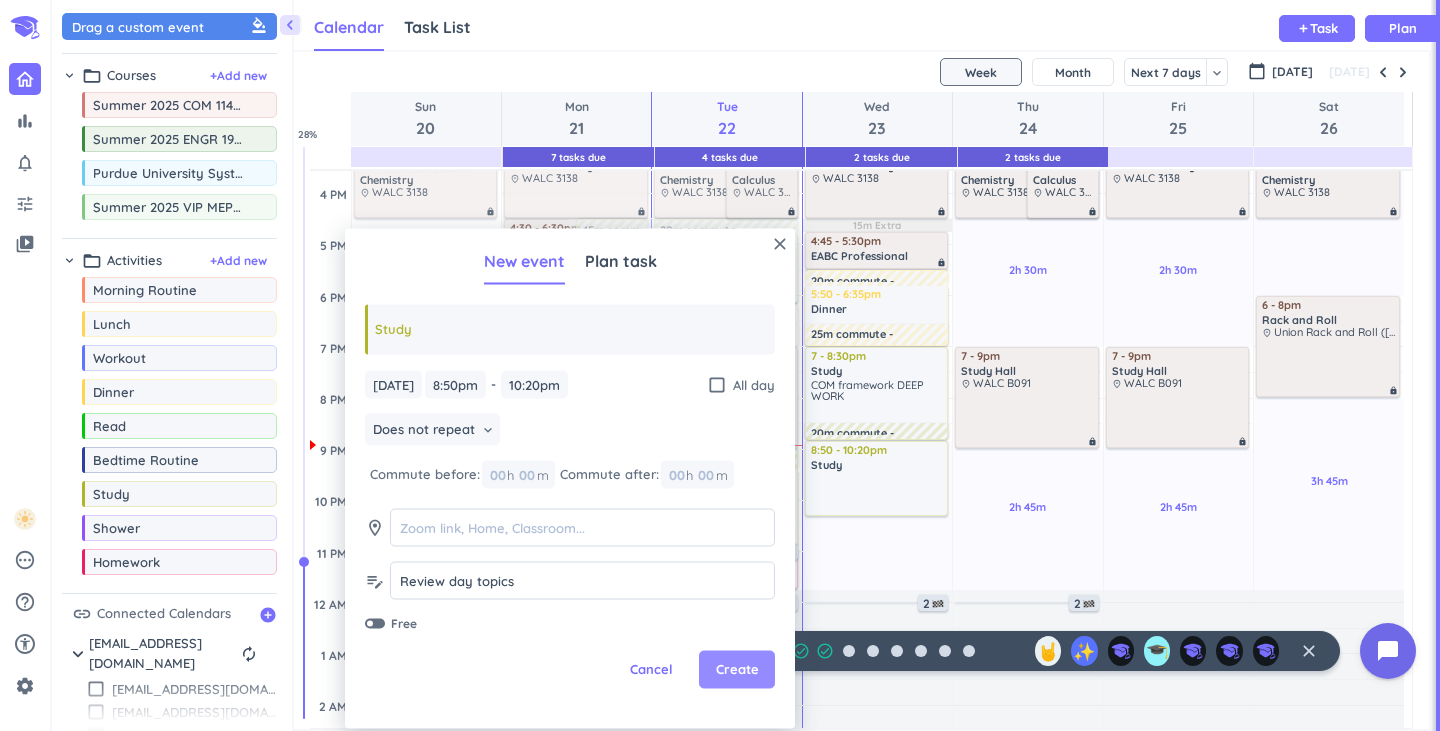 click on "Create" at bounding box center (737, 670) 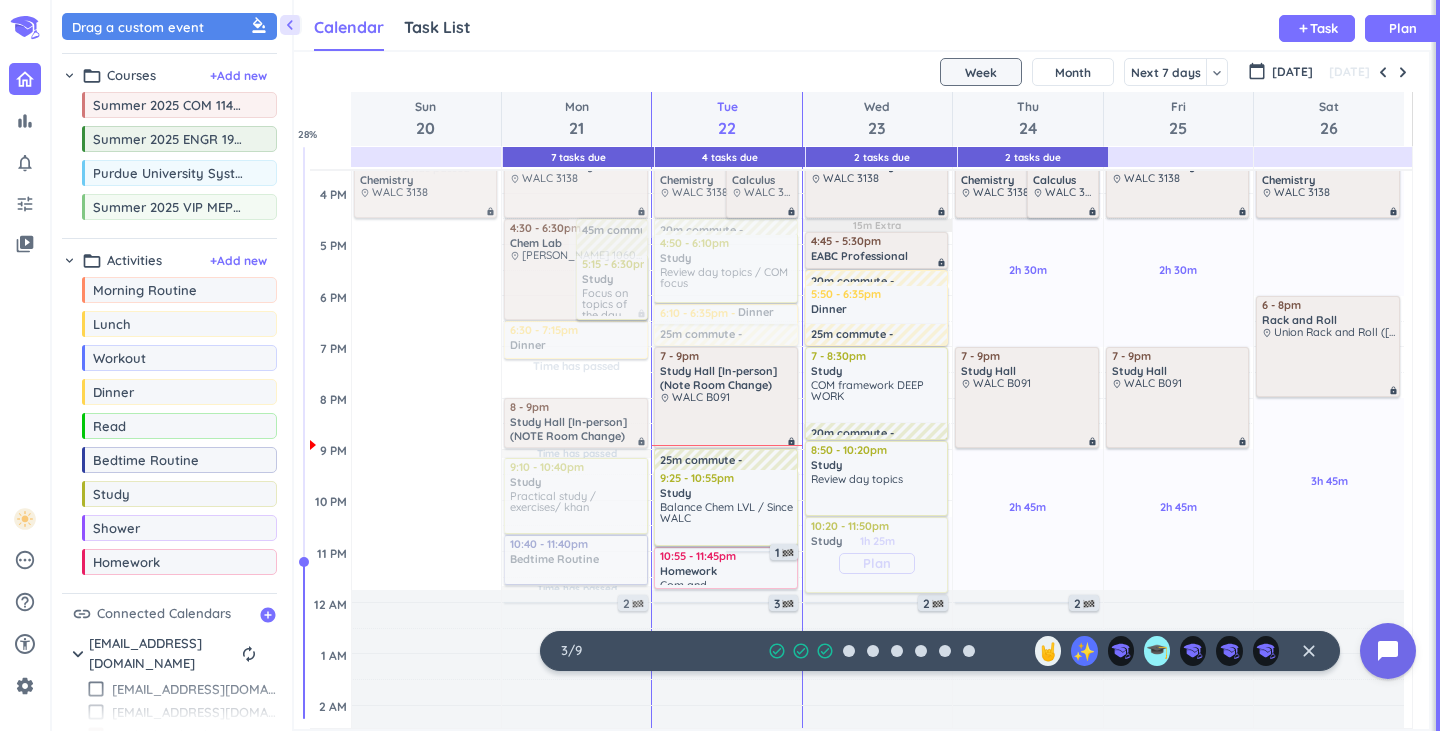 drag, startPoint x: 167, startPoint y: 505, endPoint x: 933, endPoint y: 521, distance: 766.16705 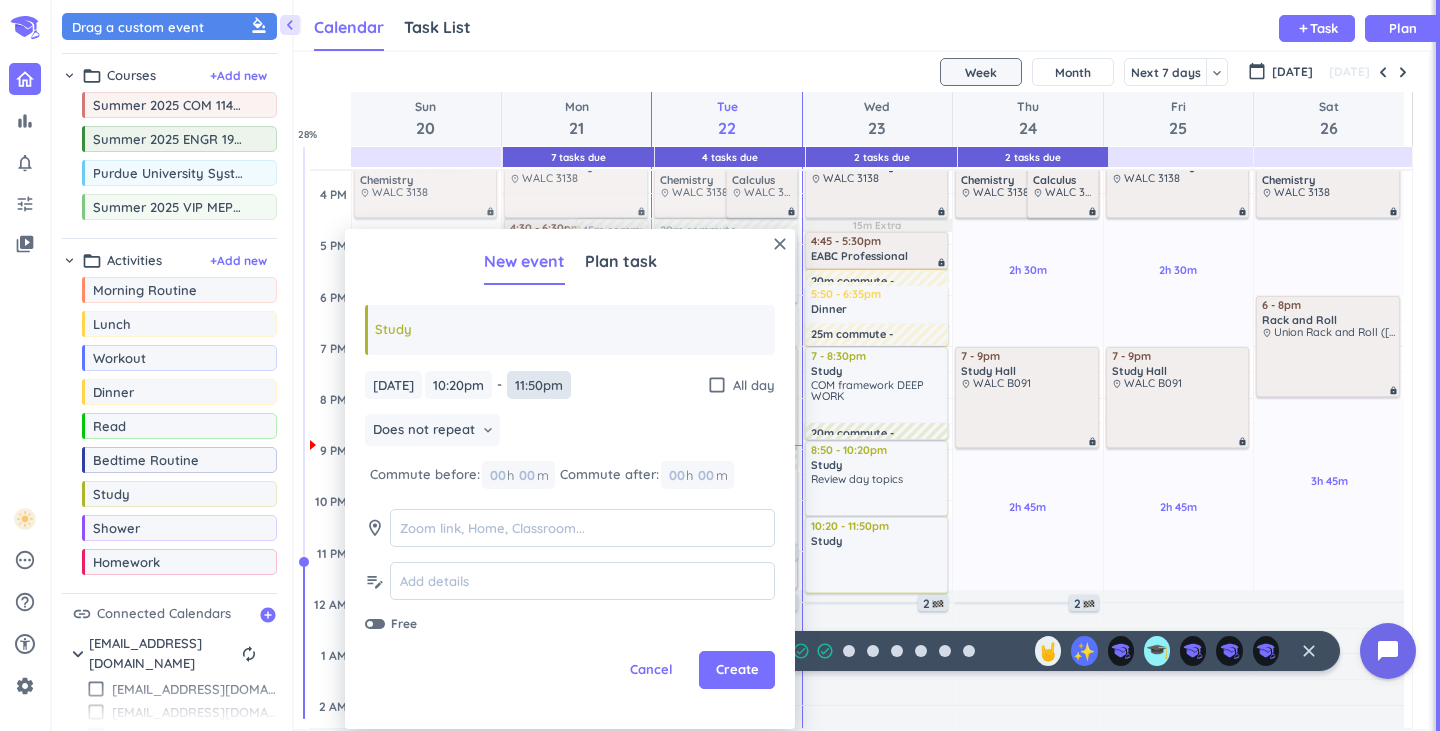 click on "11:50pm" at bounding box center (539, 385) 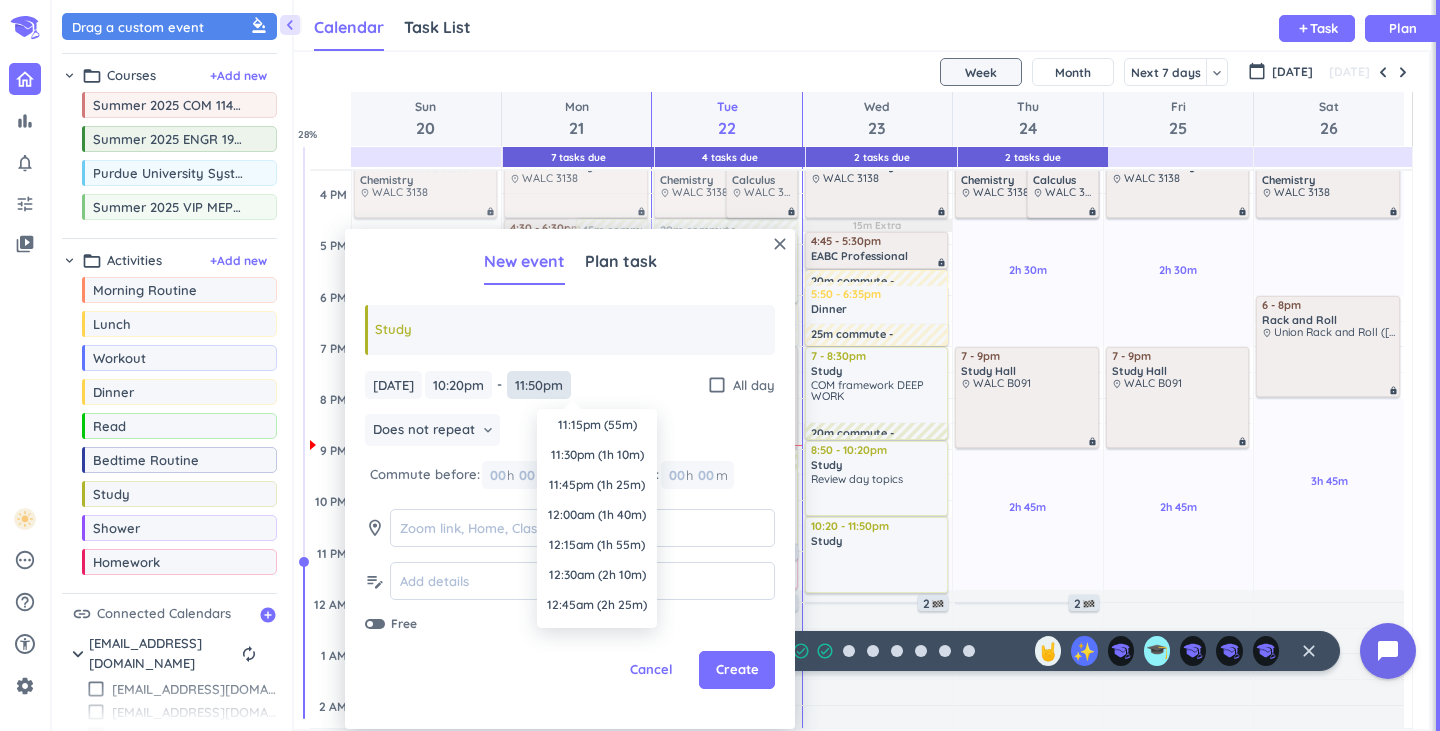 scroll, scrollTop: 93, scrollLeft: 0, axis: vertical 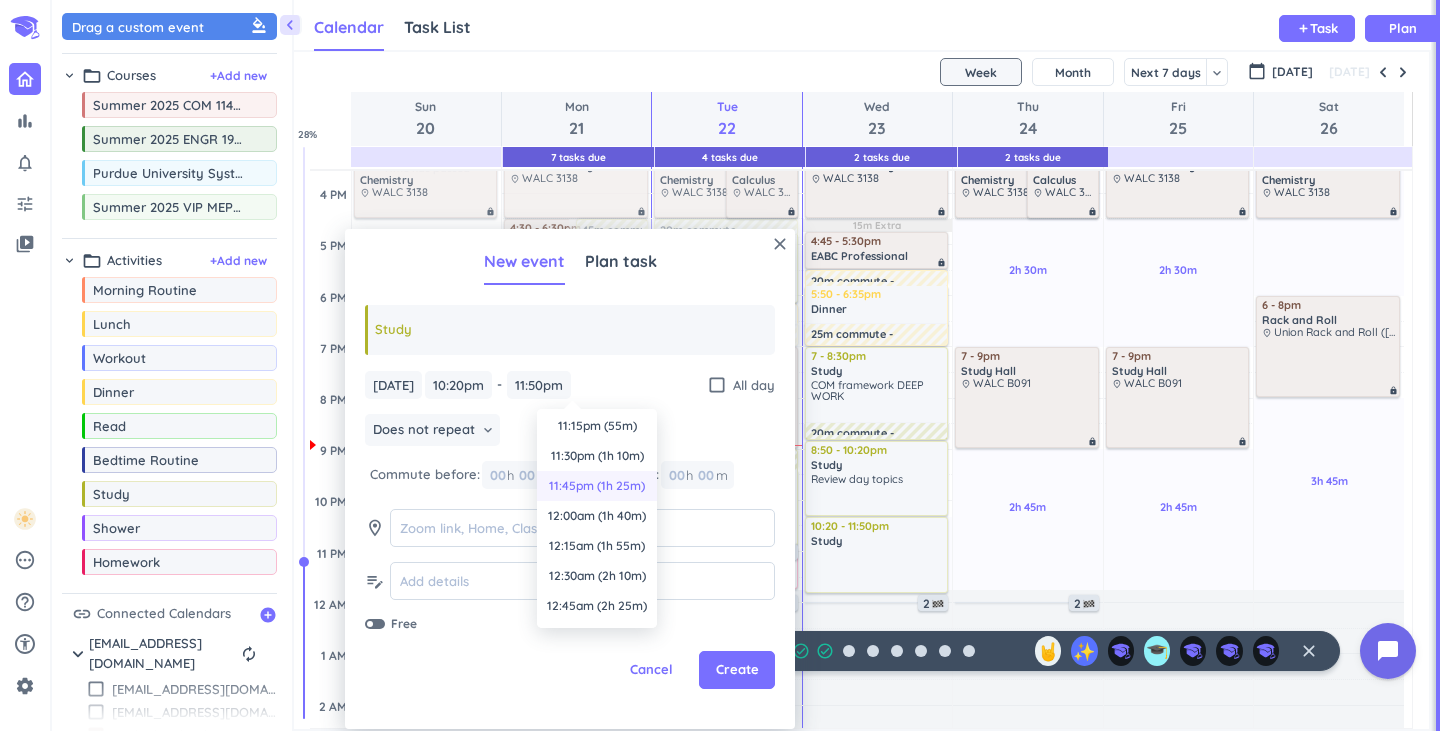 click on "11:45pm (1h 25m)" at bounding box center [597, 486] 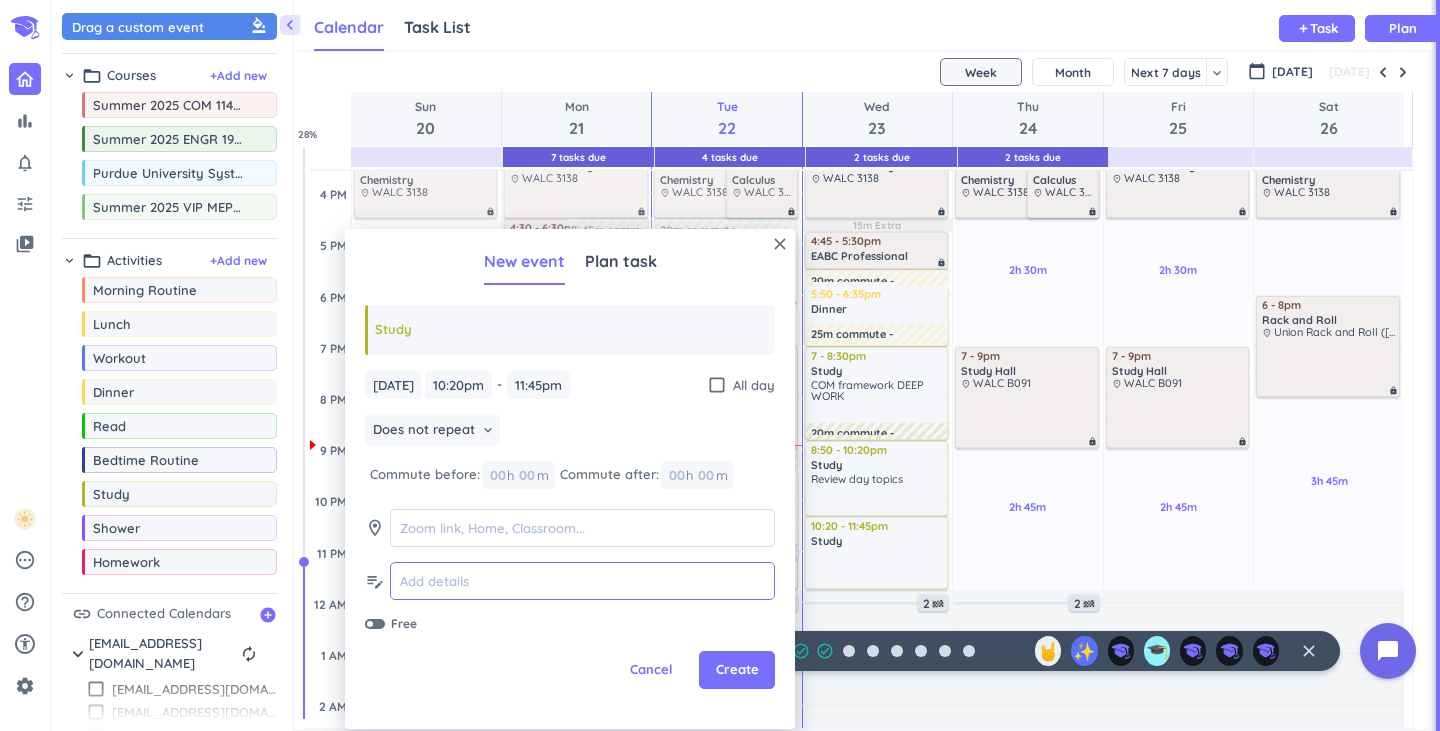 click at bounding box center (582, 581) 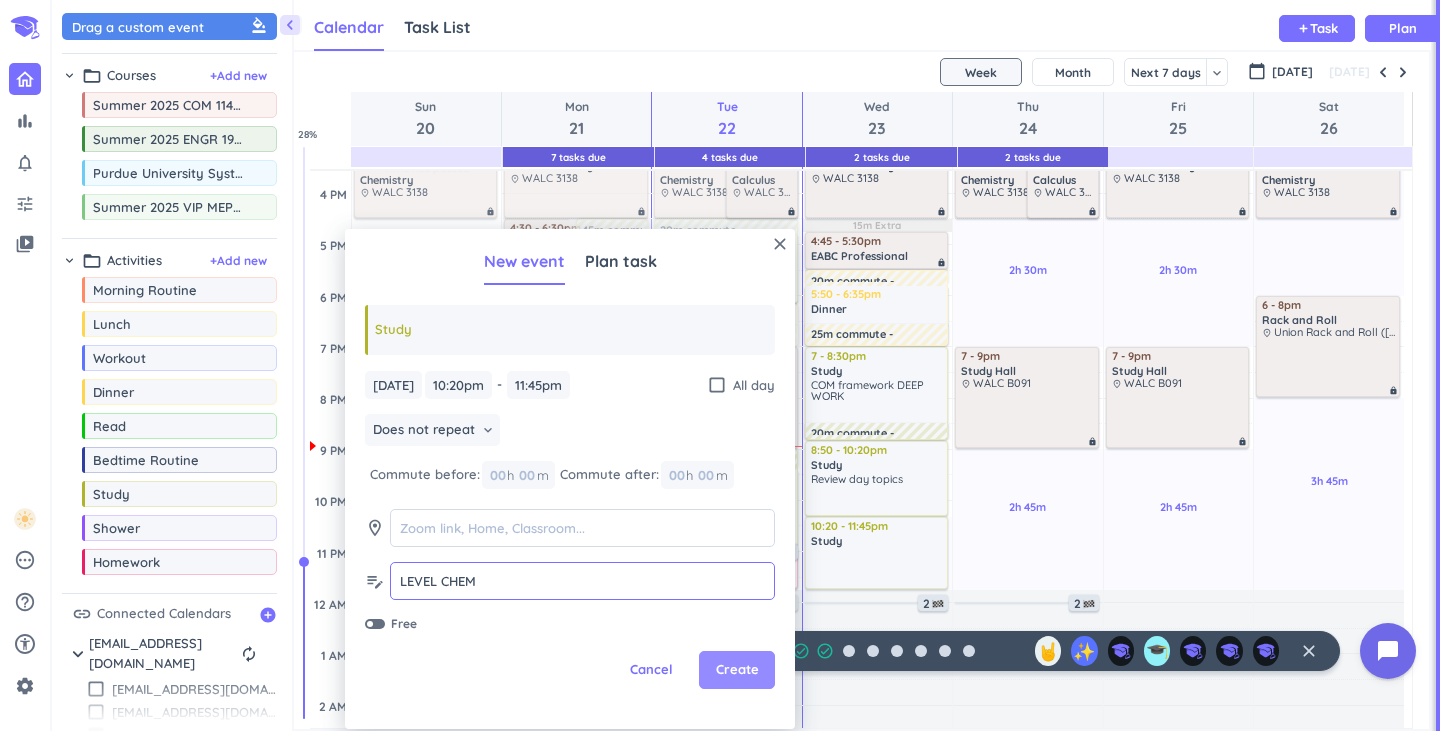 type on "LEVEL CHEM" 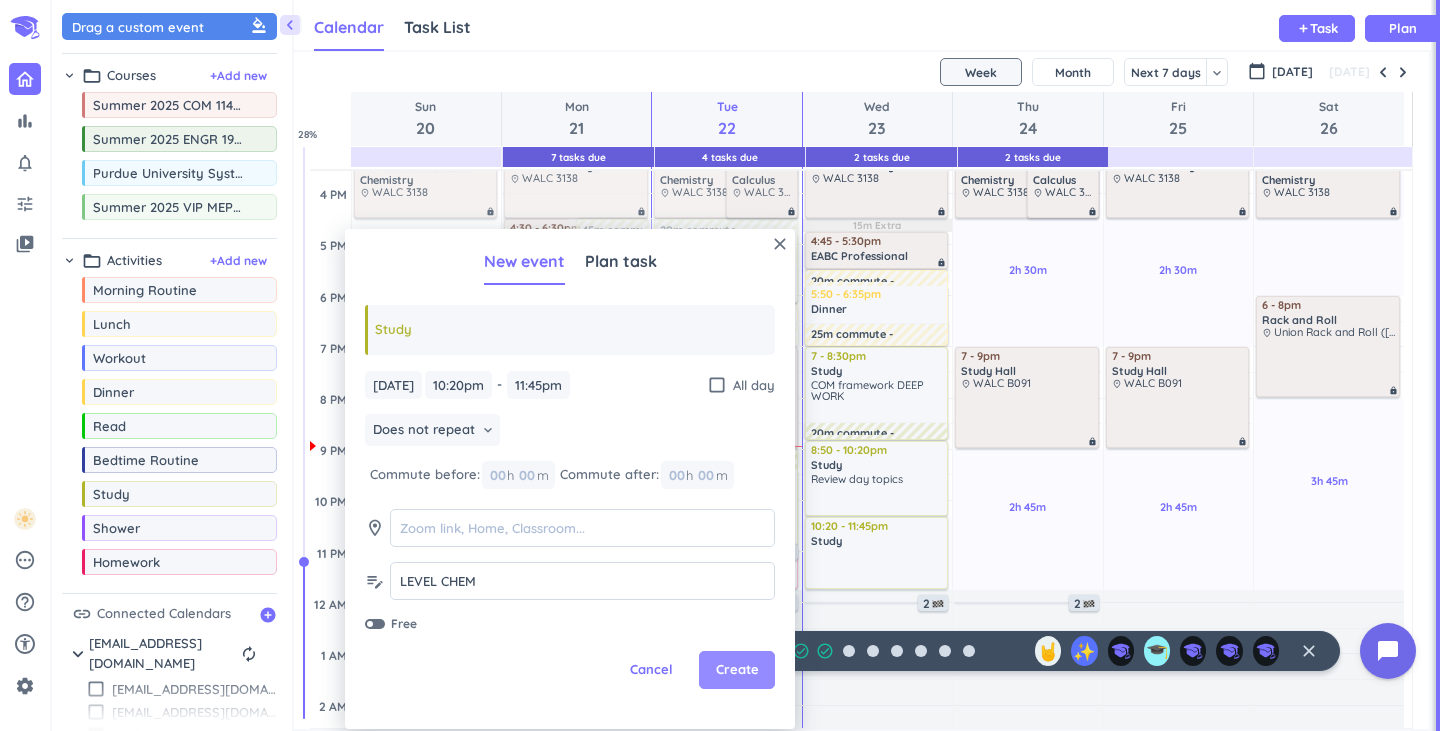 click on "Create" at bounding box center [737, 670] 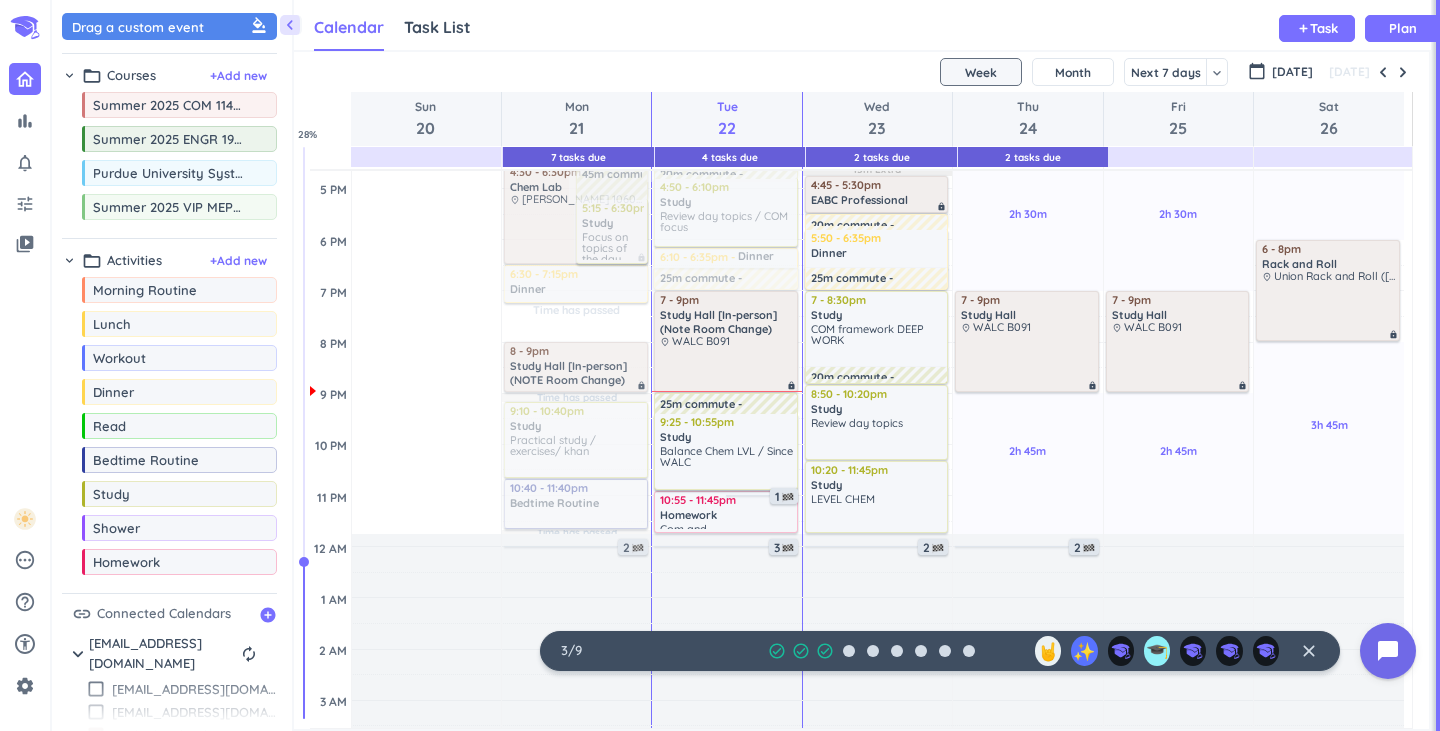 scroll, scrollTop: 672, scrollLeft: 0, axis: vertical 